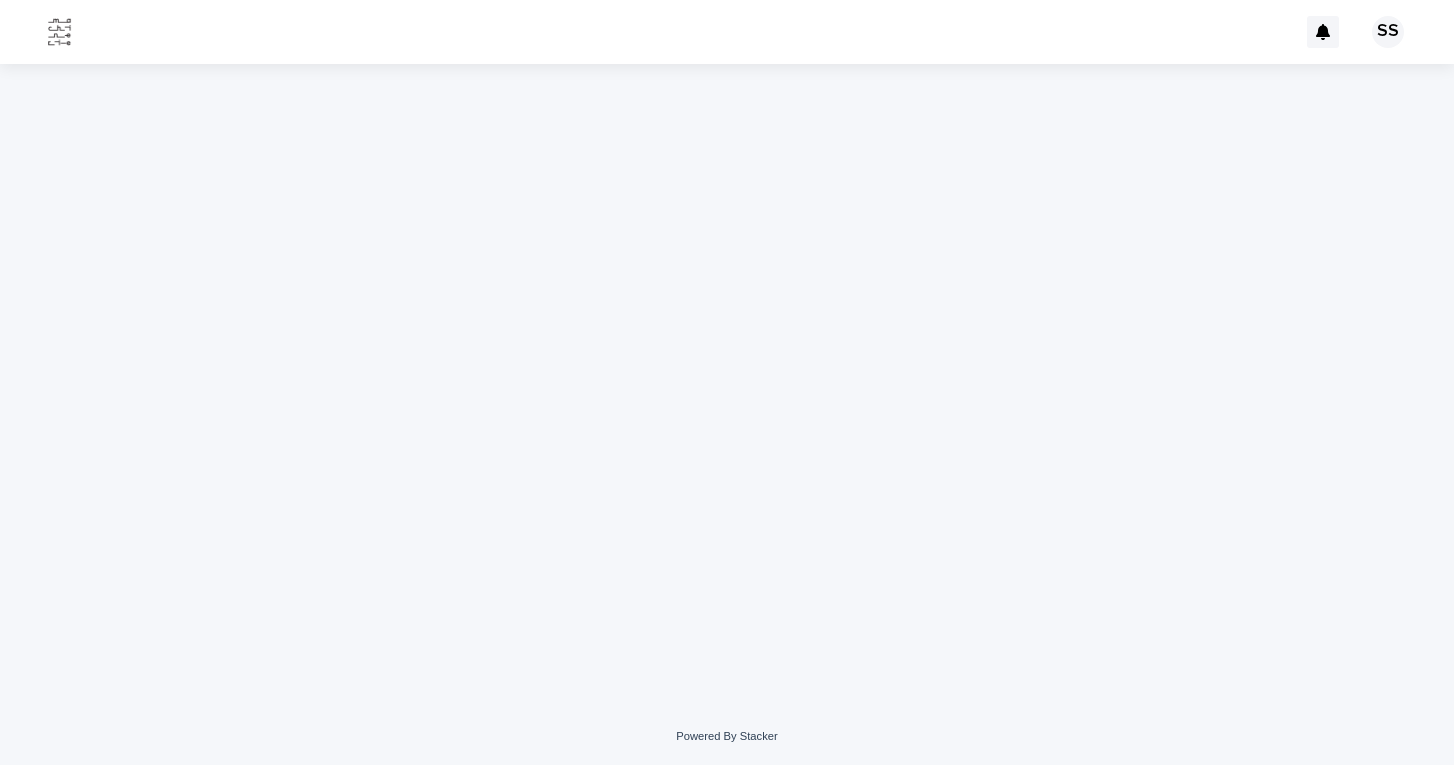 scroll, scrollTop: 0, scrollLeft: 0, axis: both 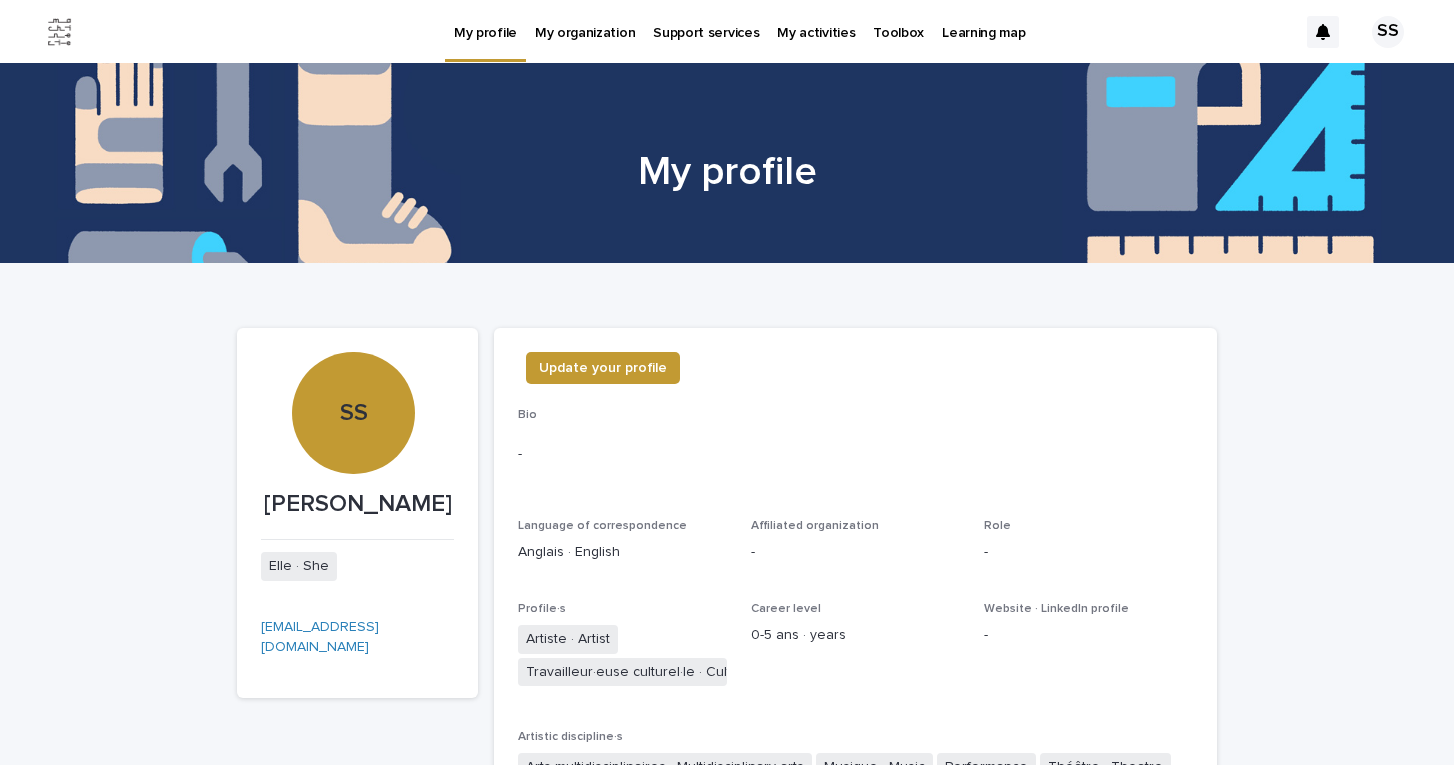 click on "Toolbox" at bounding box center (898, 21) 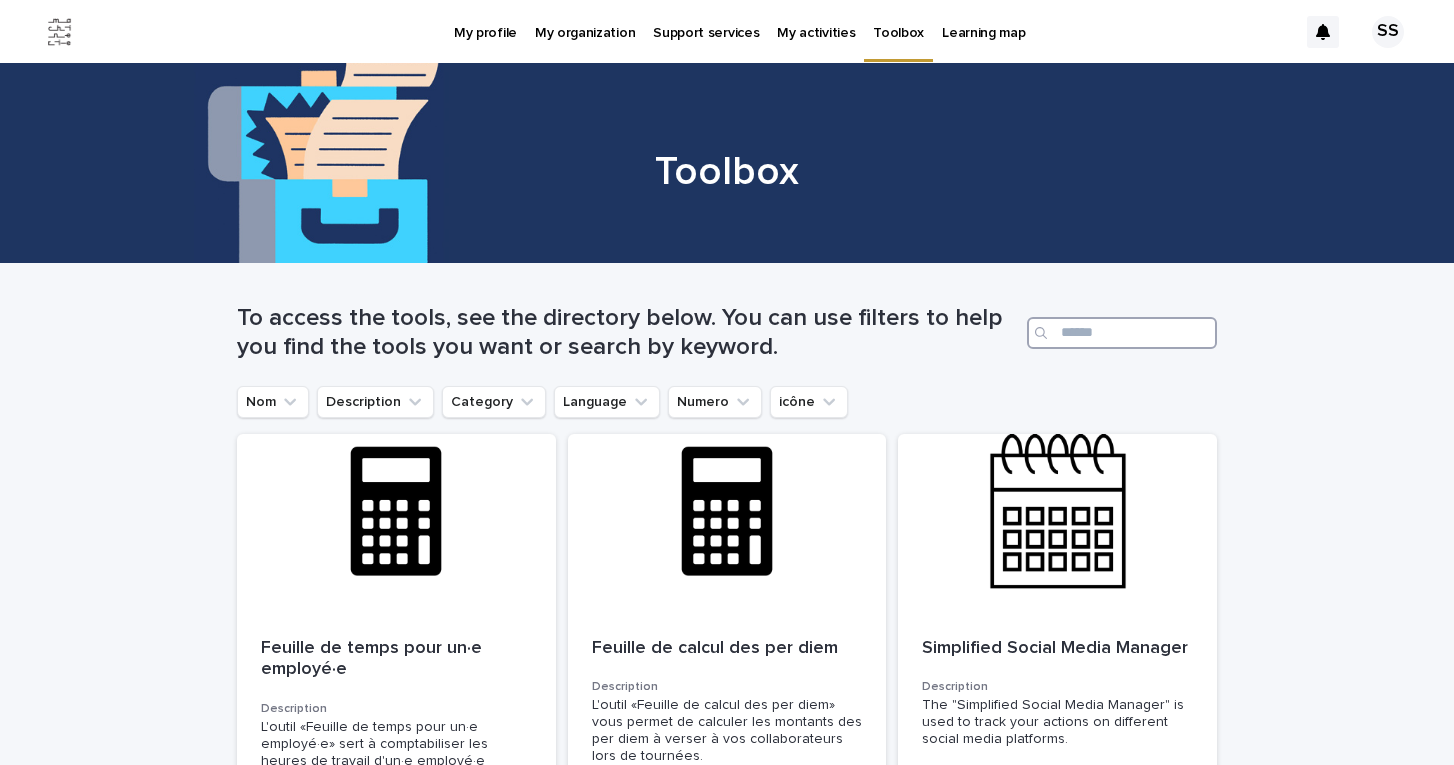 click at bounding box center (1122, 333) 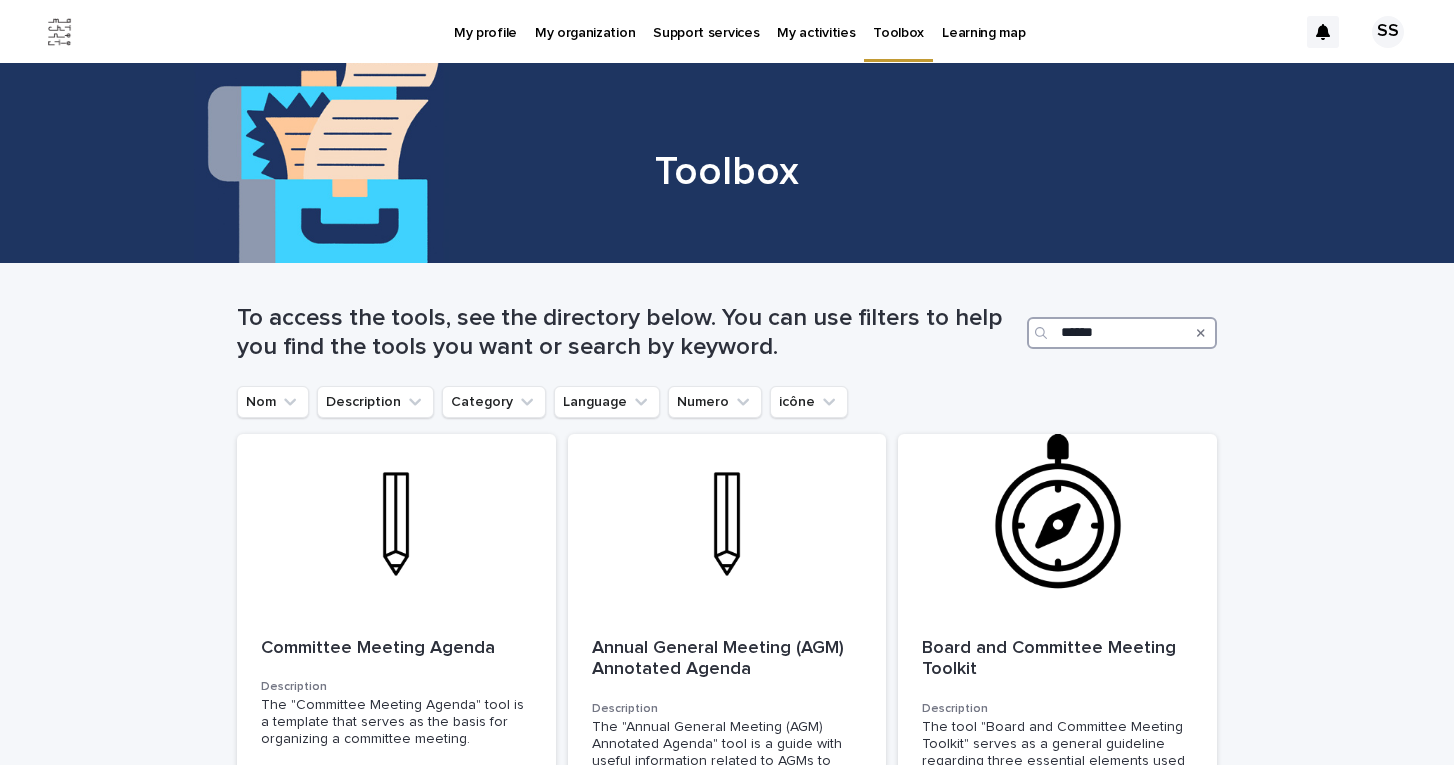 scroll, scrollTop: 0, scrollLeft: 0, axis: both 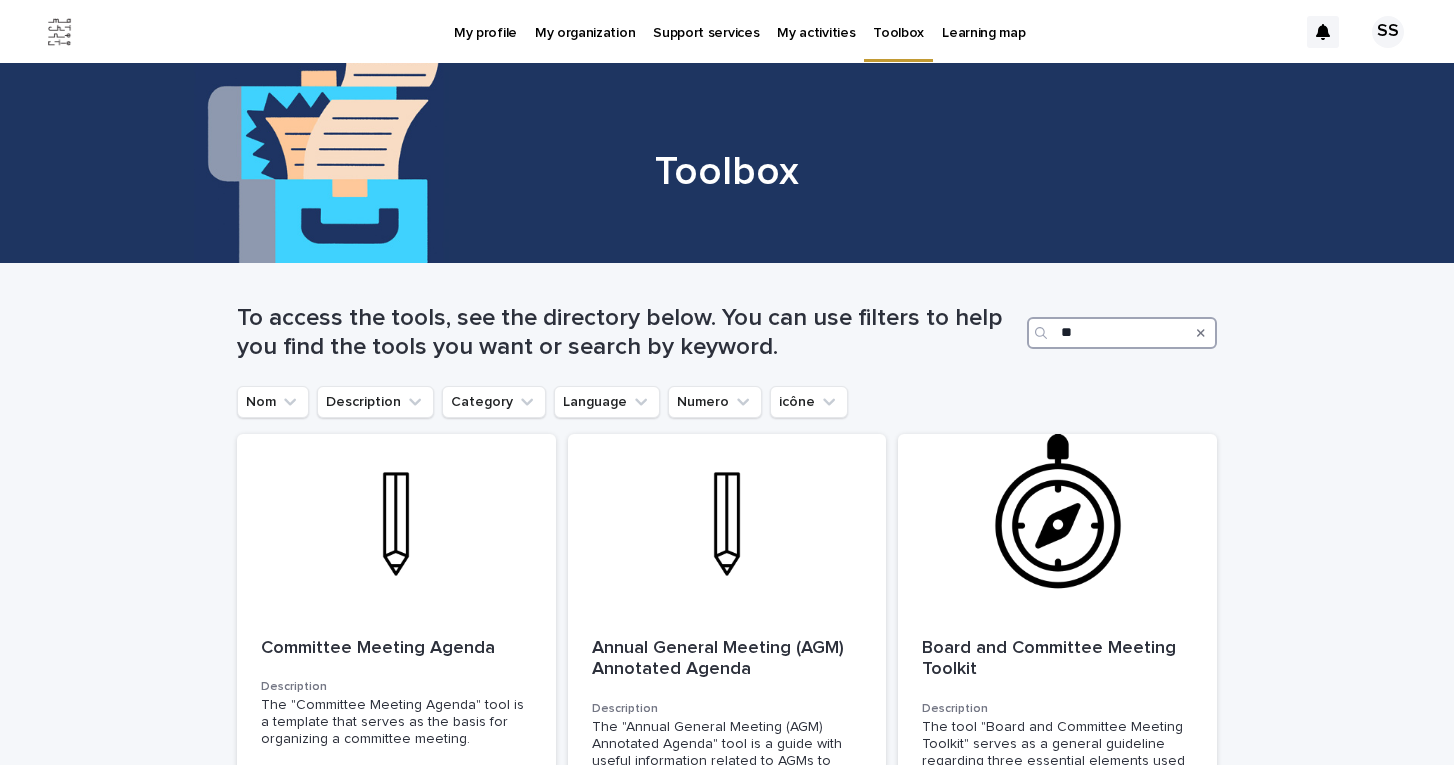 type on "*" 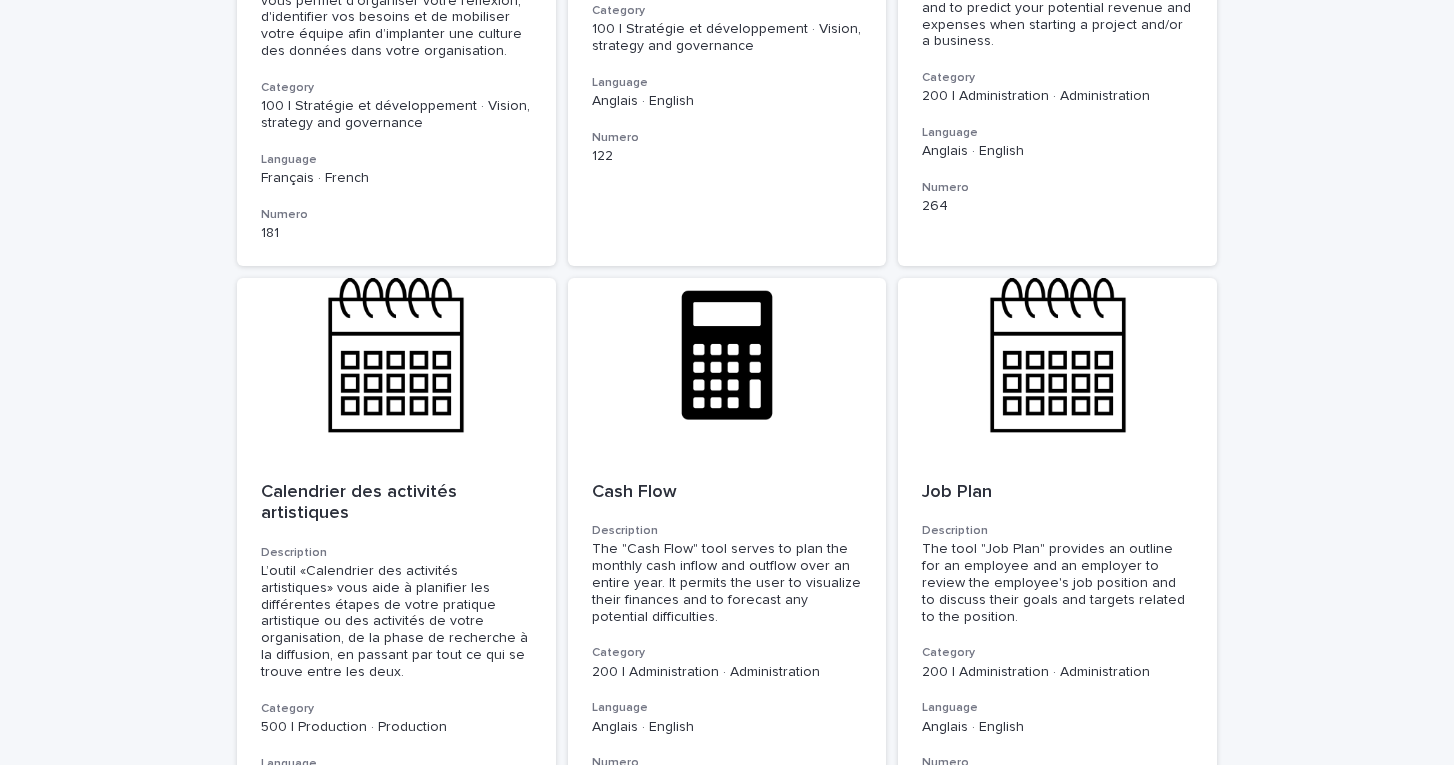 scroll, scrollTop: 2458, scrollLeft: 0, axis: vertical 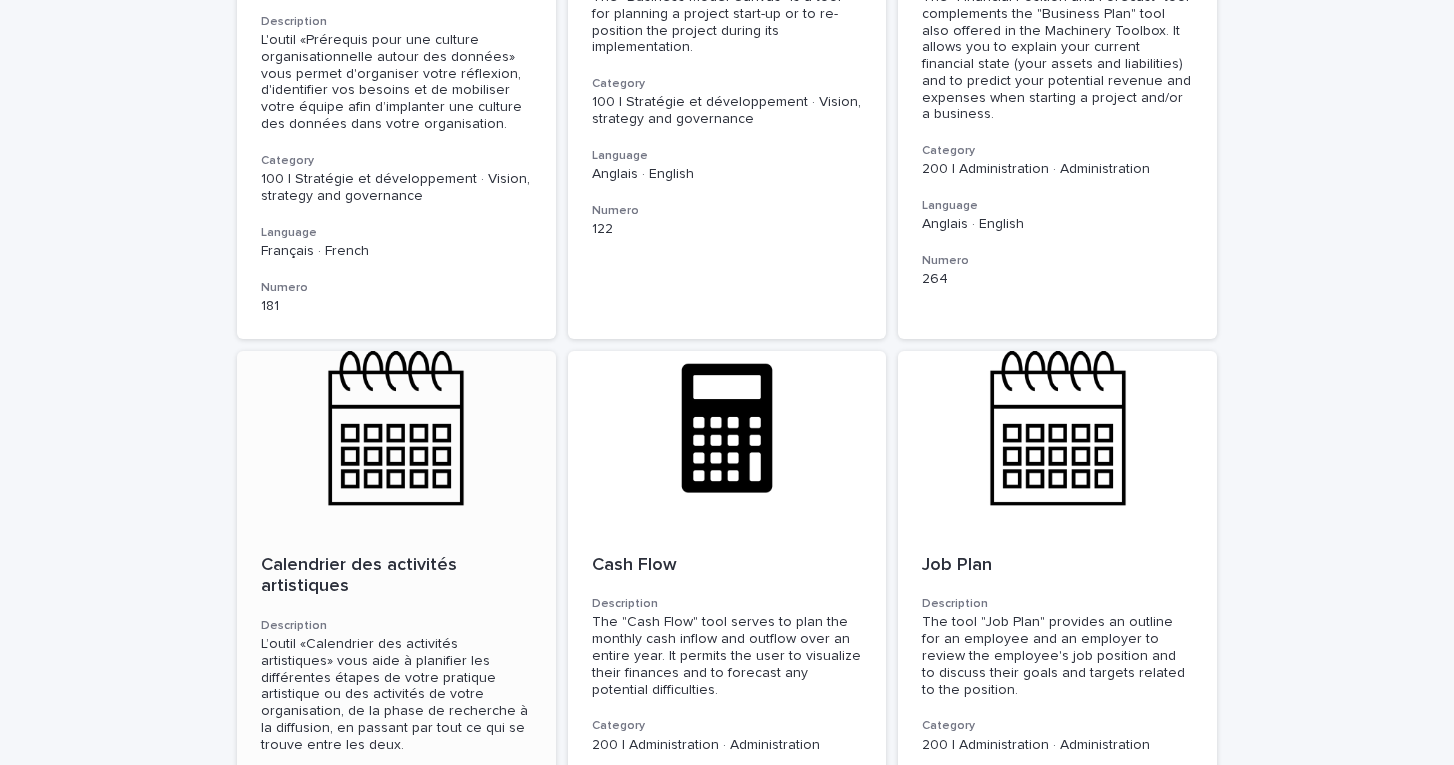 type on "****" 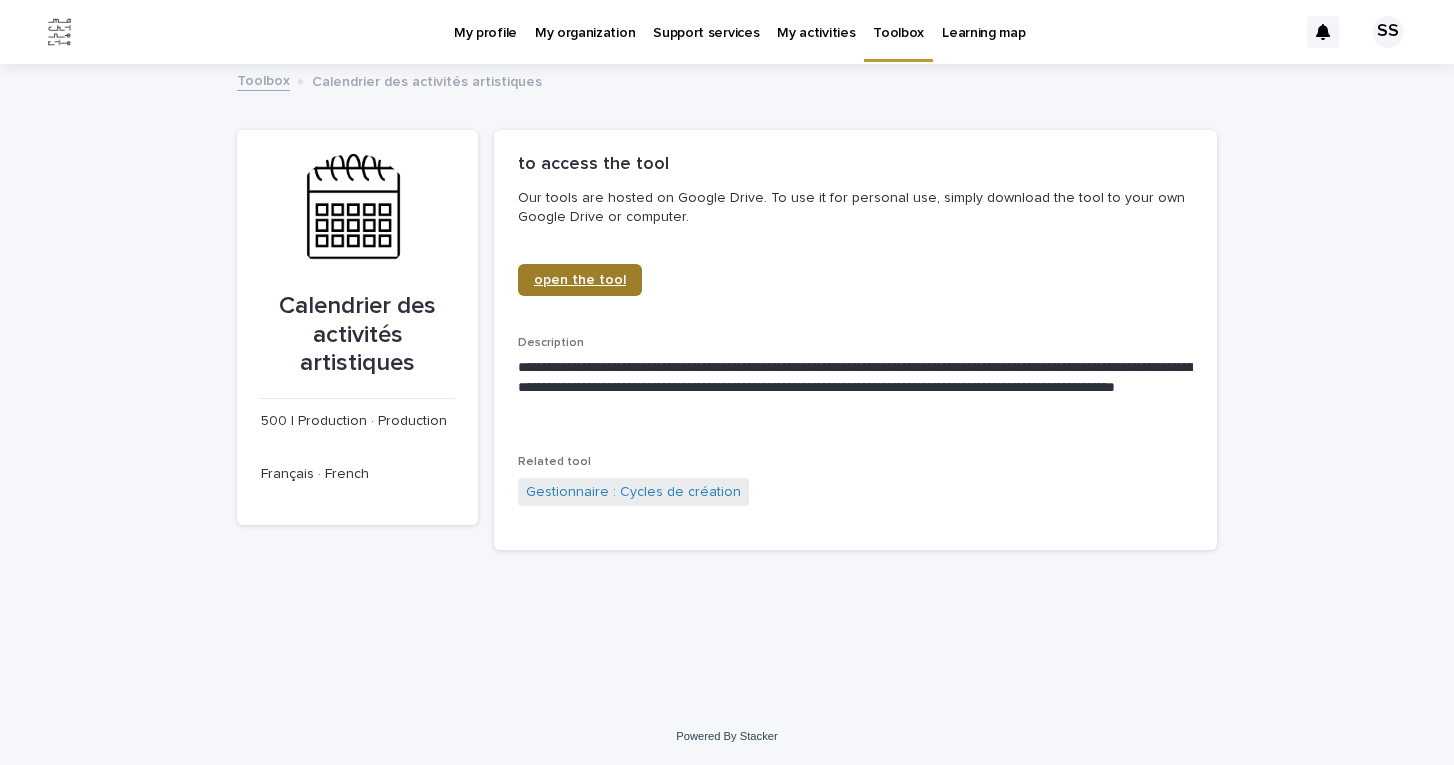 click on "open the tool" at bounding box center (580, 280) 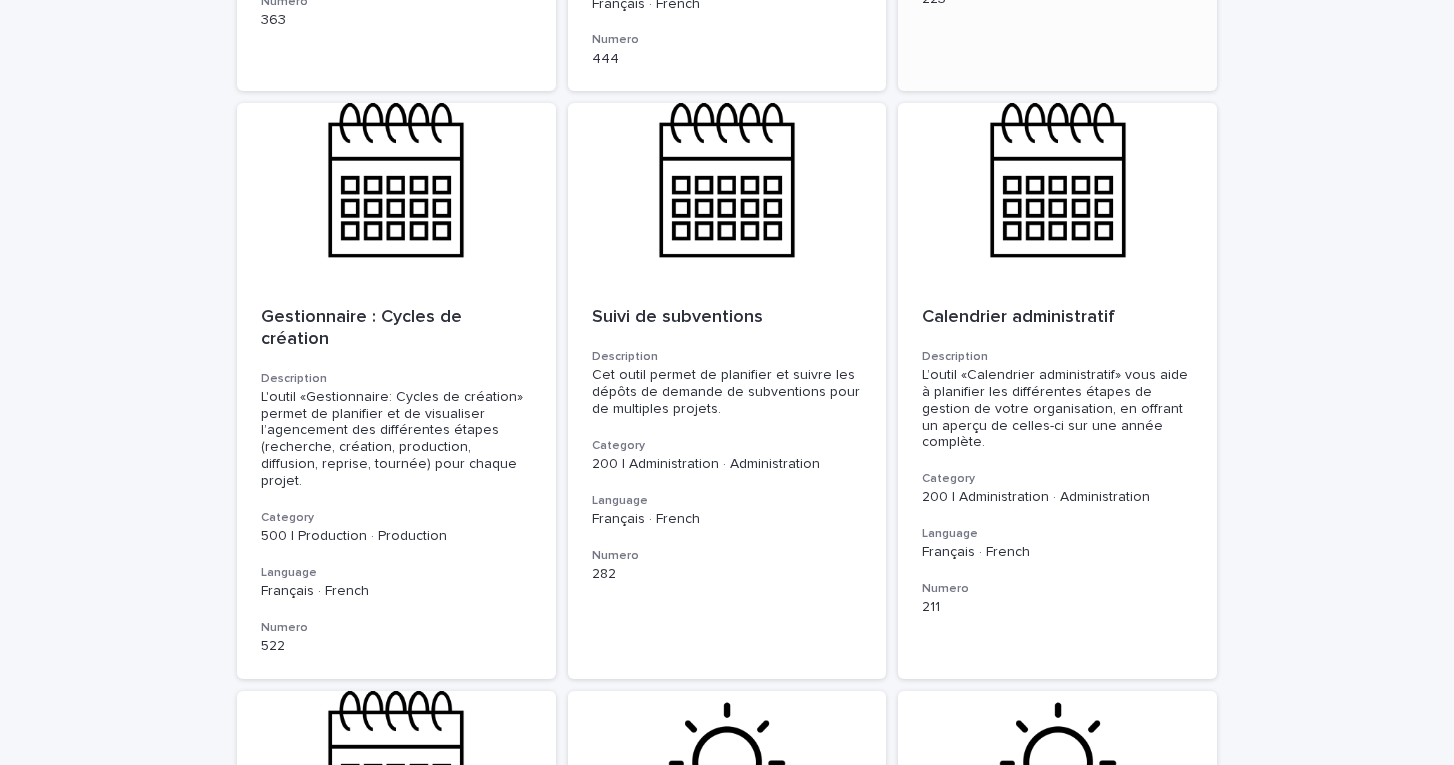 scroll, scrollTop: 958, scrollLeft: 0, axis: vertical 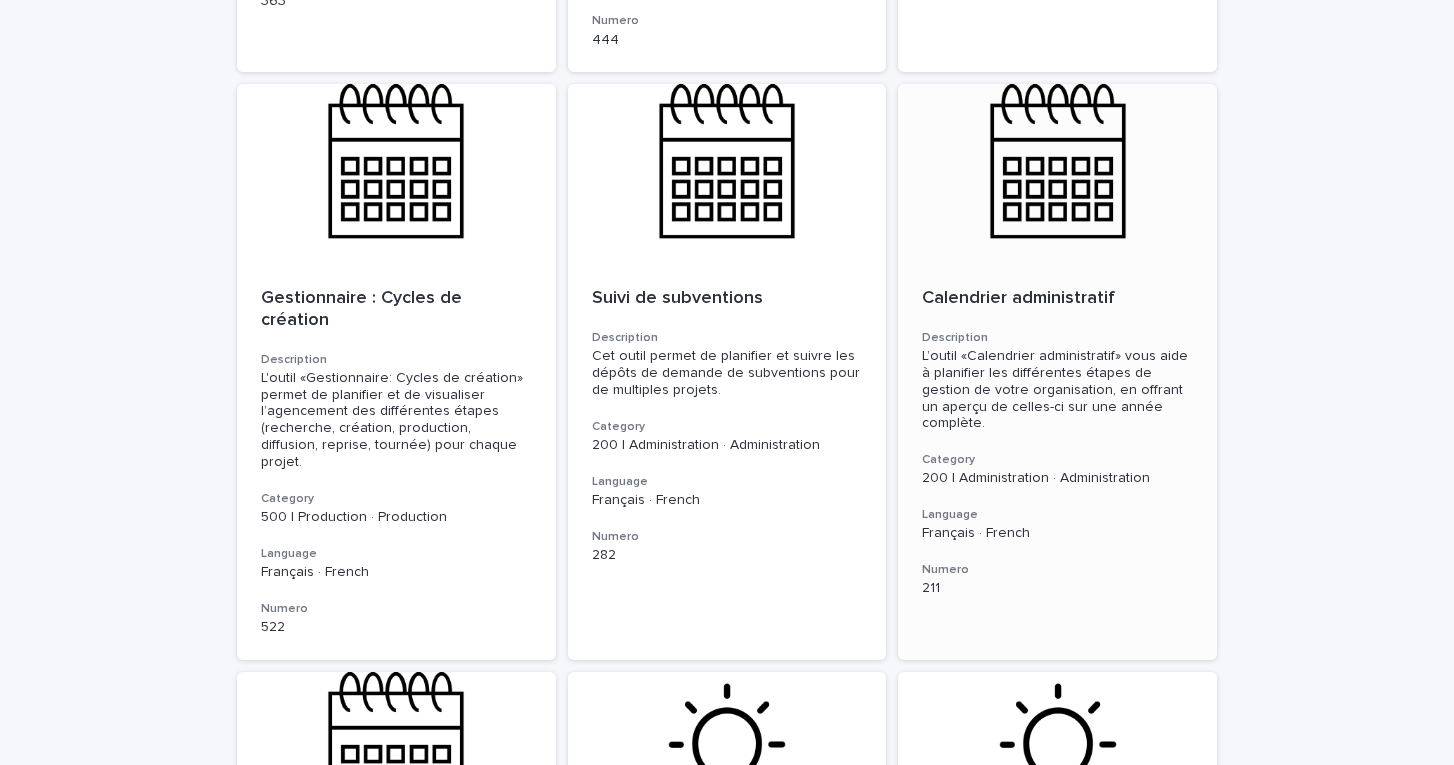 click on "Calendrier administratif" at bounding box center (1057, 299) 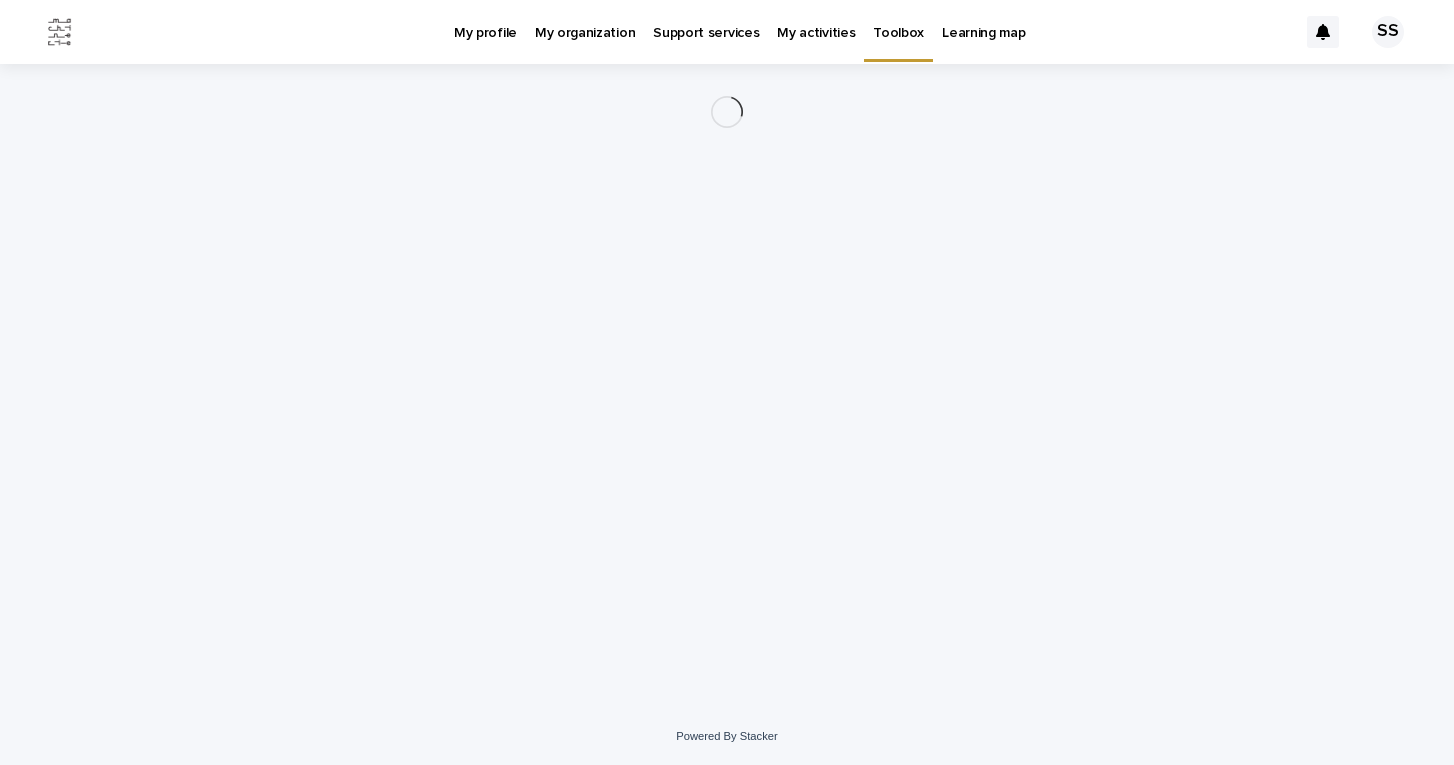 scroll, scrollTop: 0, scrollLeft: 0, axis: both 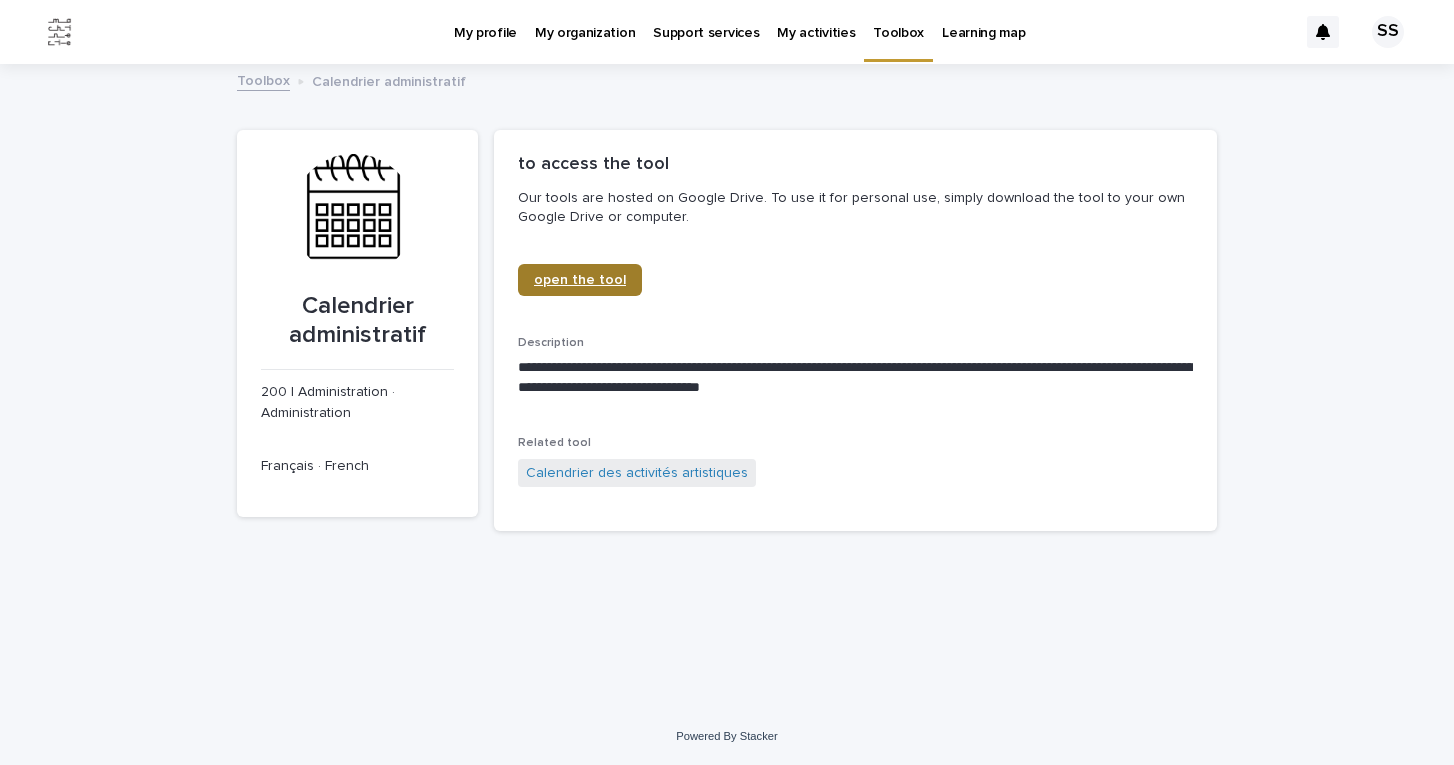 click on "open the tool" at bounding box center [580, 280] 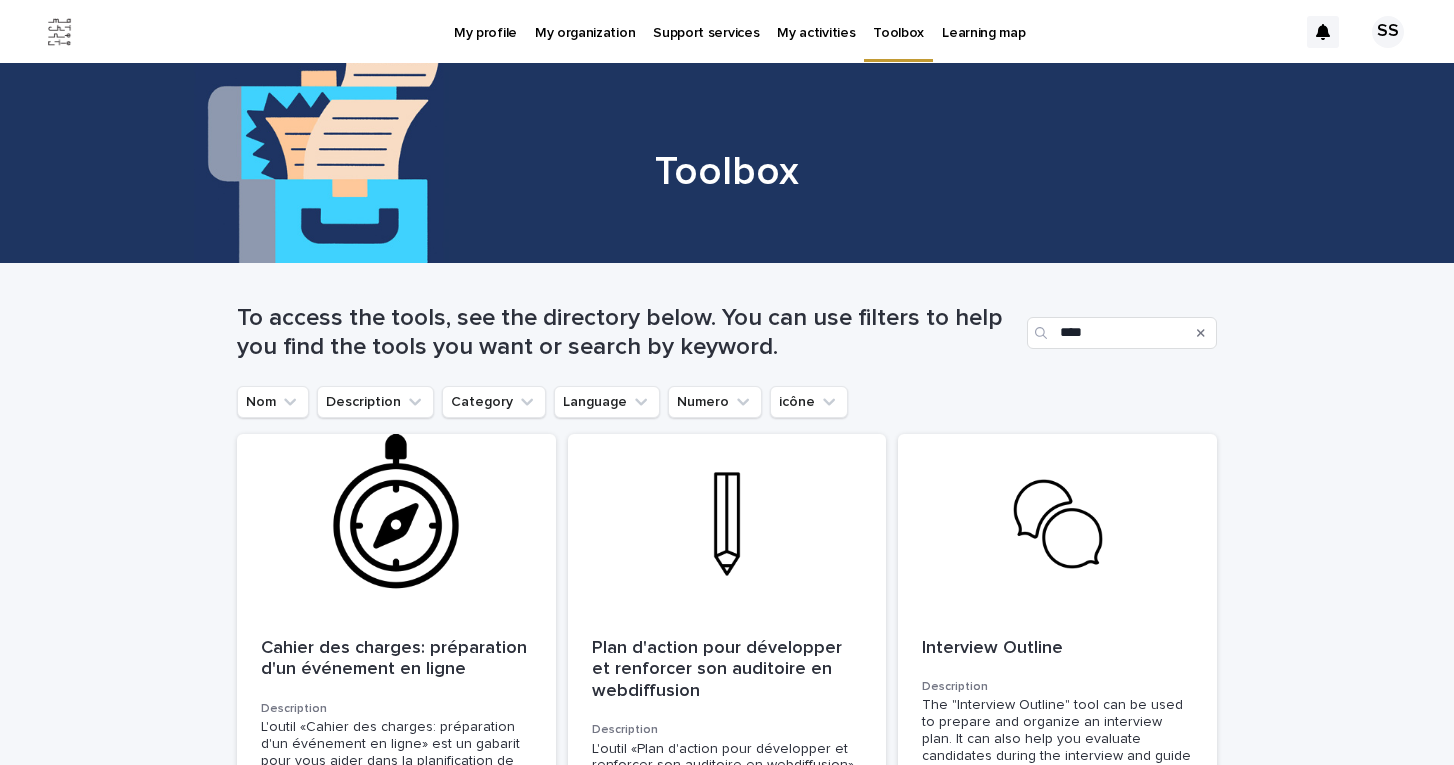 click at bounding box center [1201, 333] 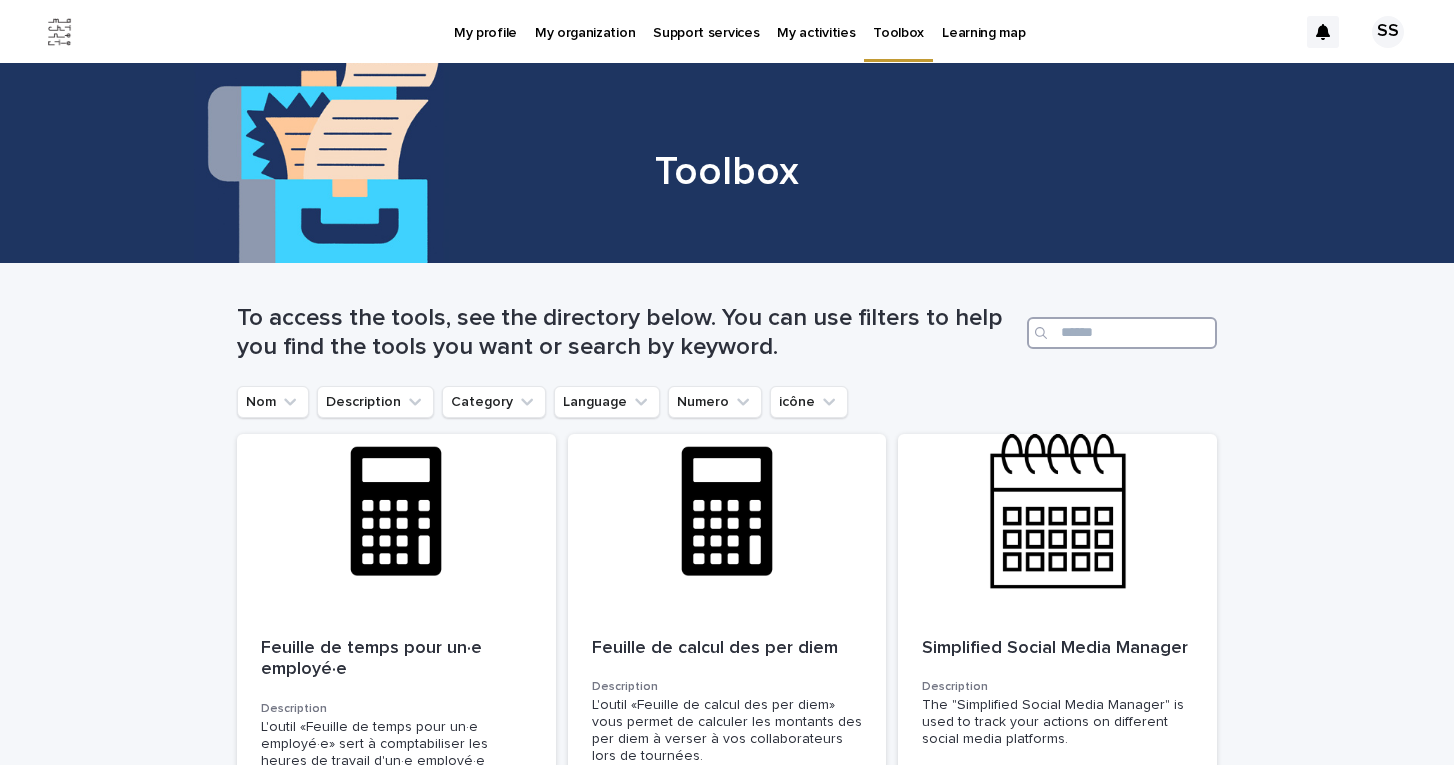 click at bounding box center [1122, 333] 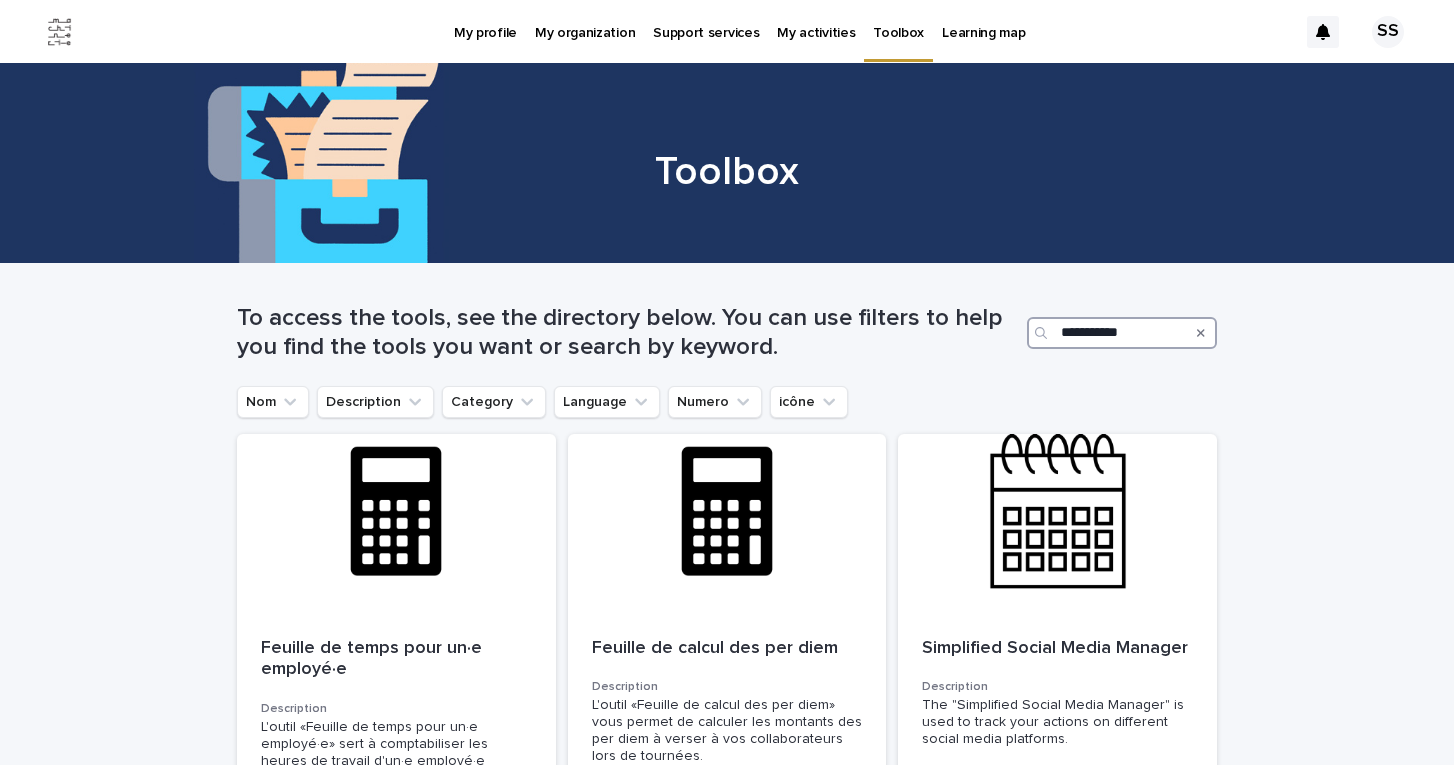 type on "**********" 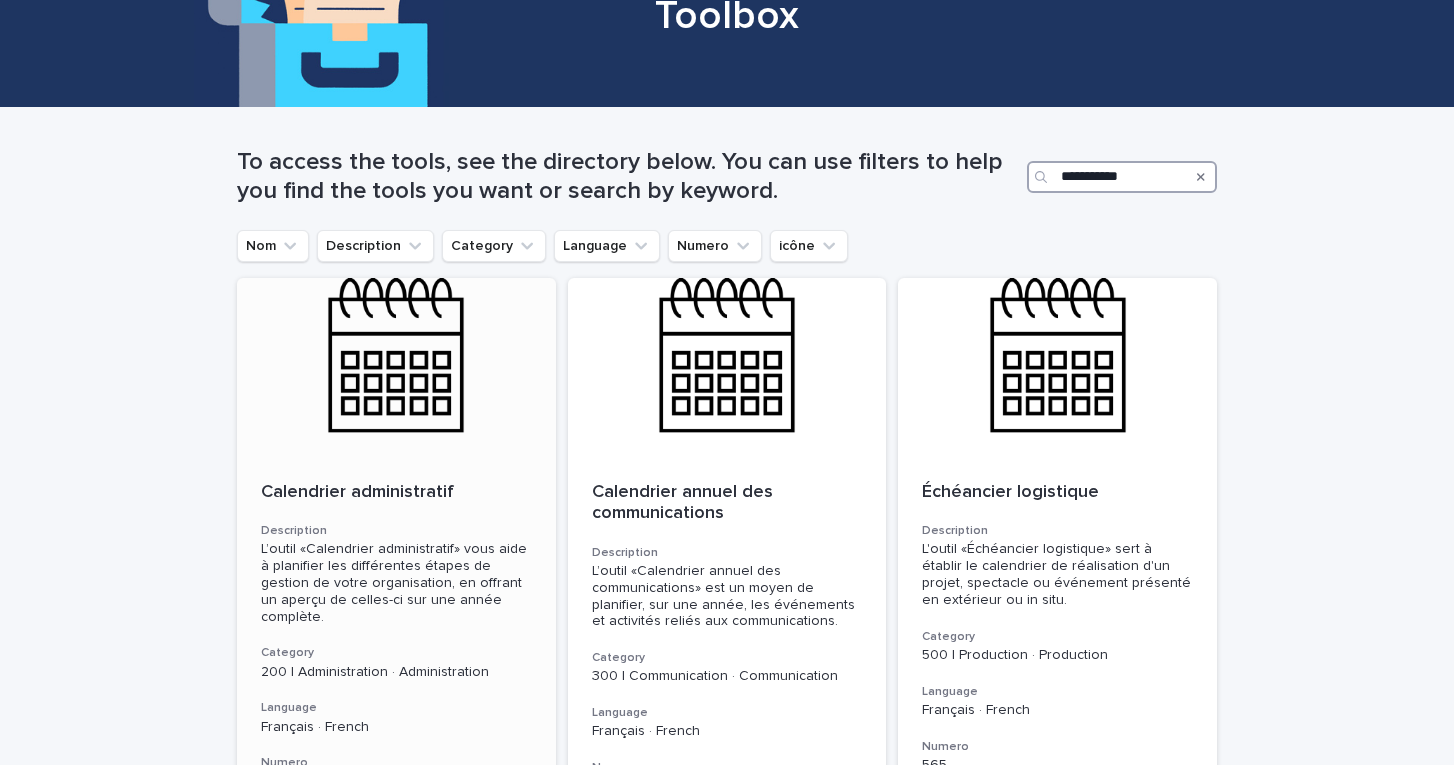 scroll, scrollTop: 188, scrollLeft: 0, axis: vertical 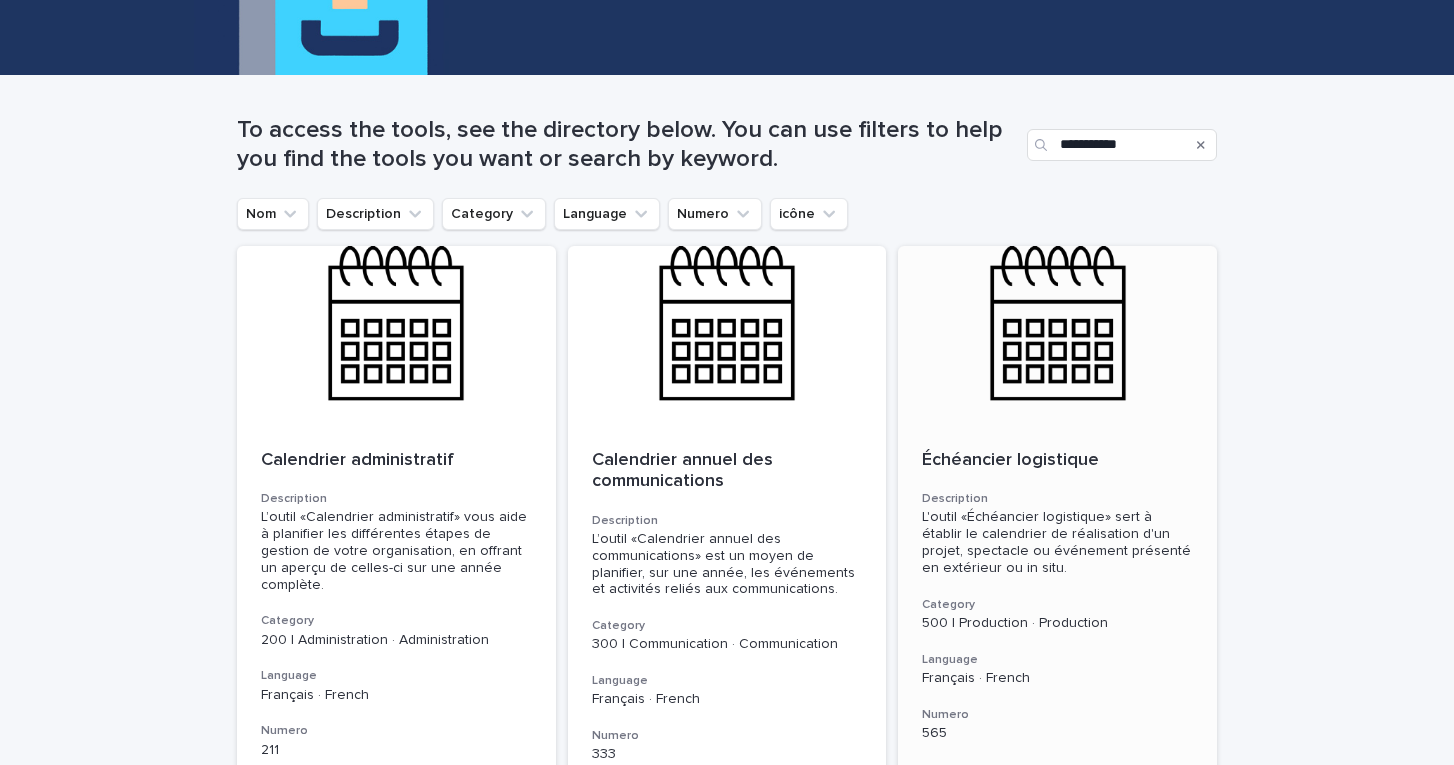 click on "Échéancier logistique" at bounding box center (1057, 461) 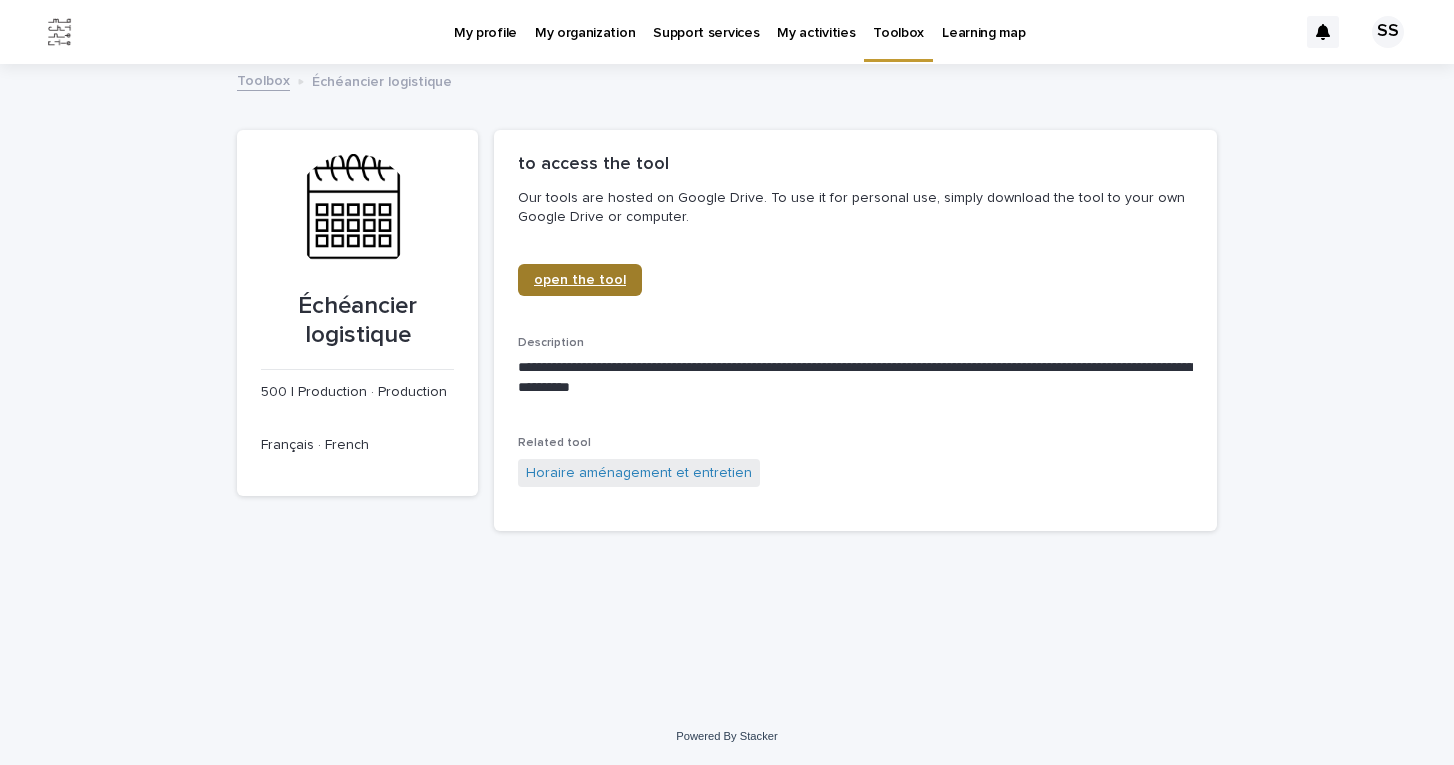 click on "open the tool" at bounding box center [580, 280] 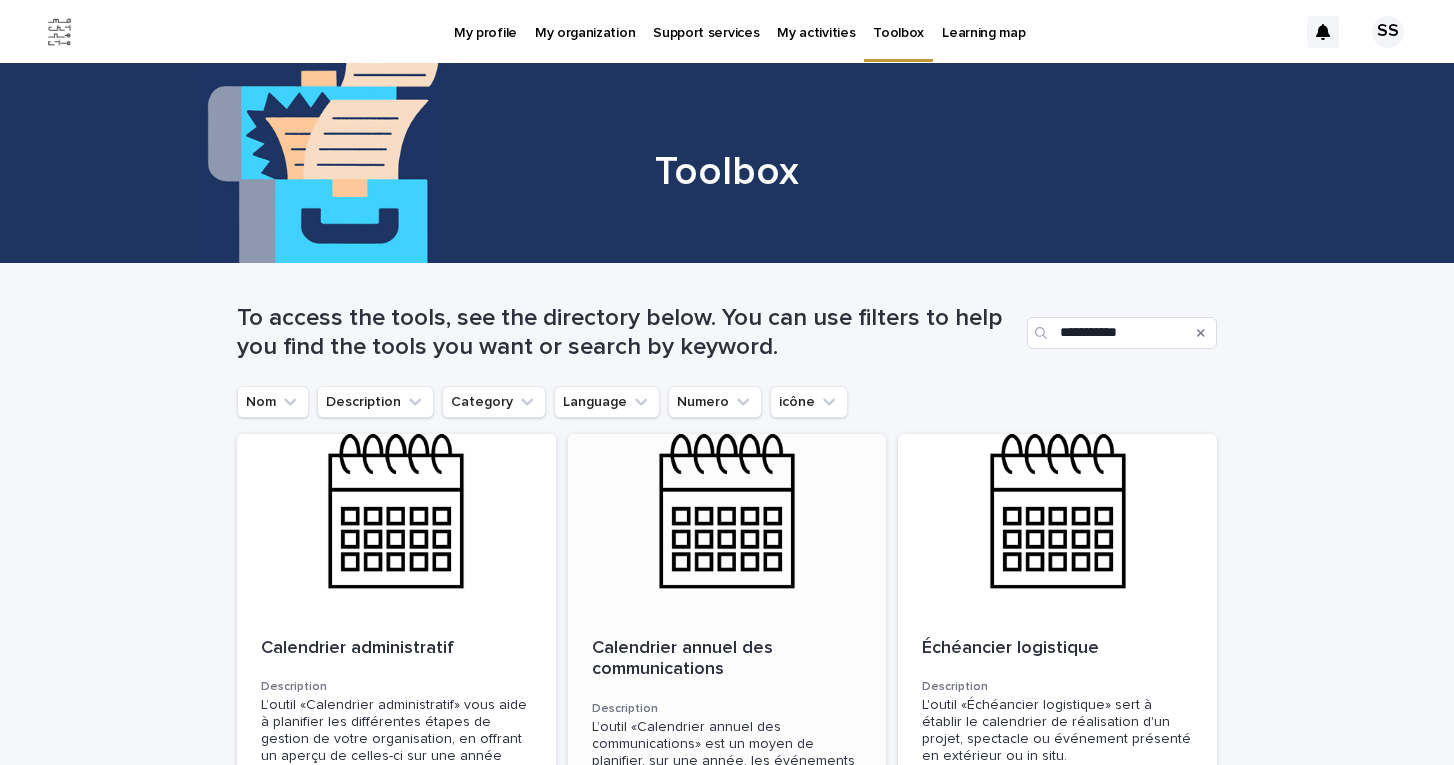 scroll, scrollTop: 0, scrollLeft: 0, axis: both 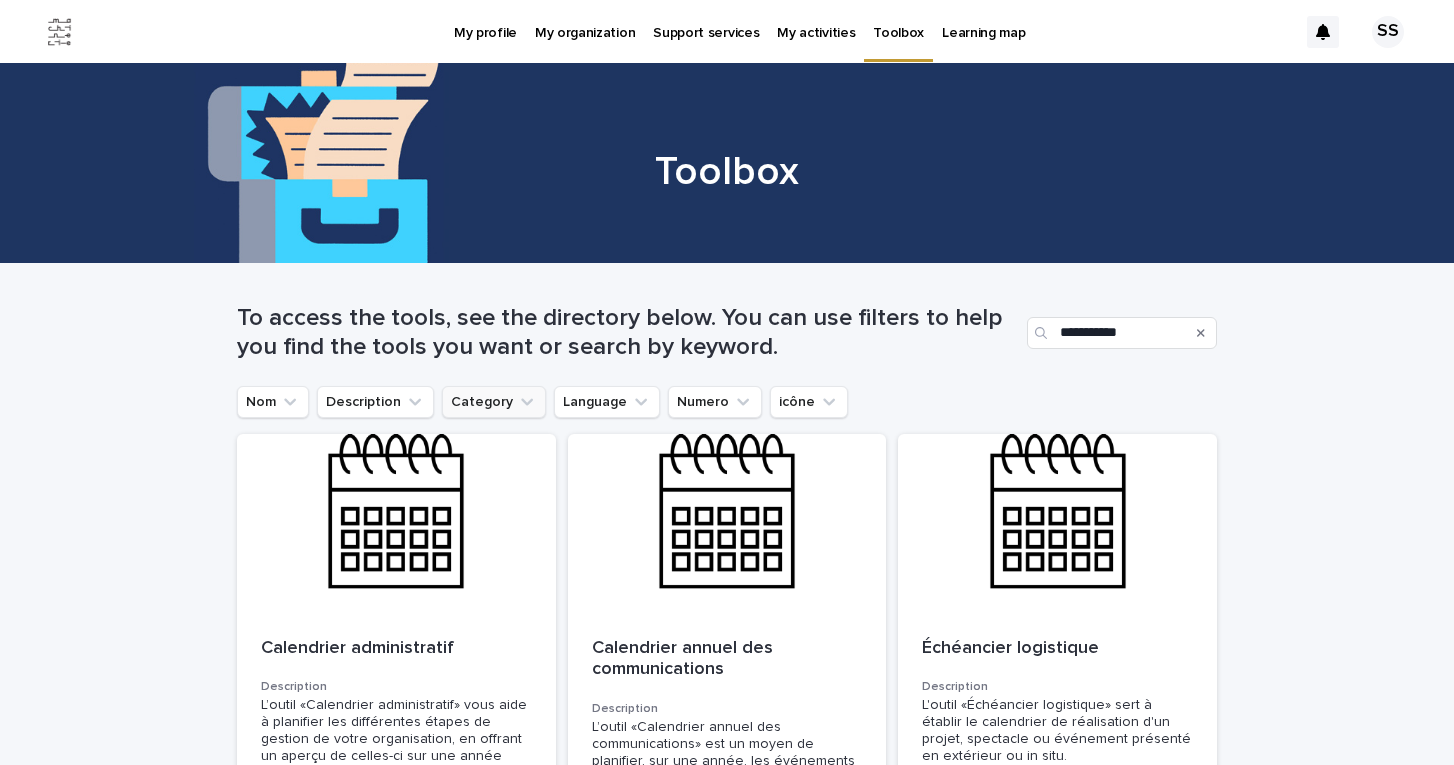 click 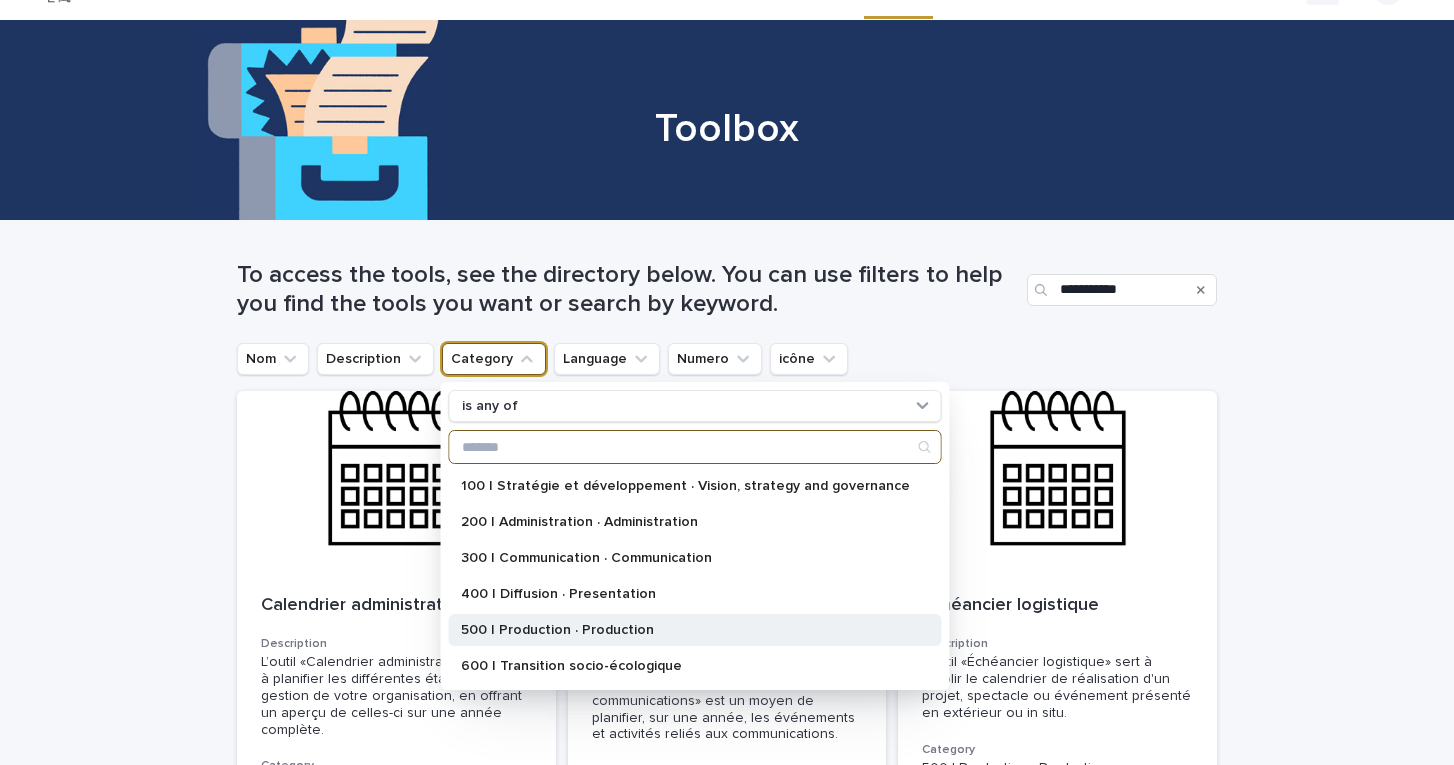scroll, scrollTop: 43, scrollLeft: 0, axis: vertical 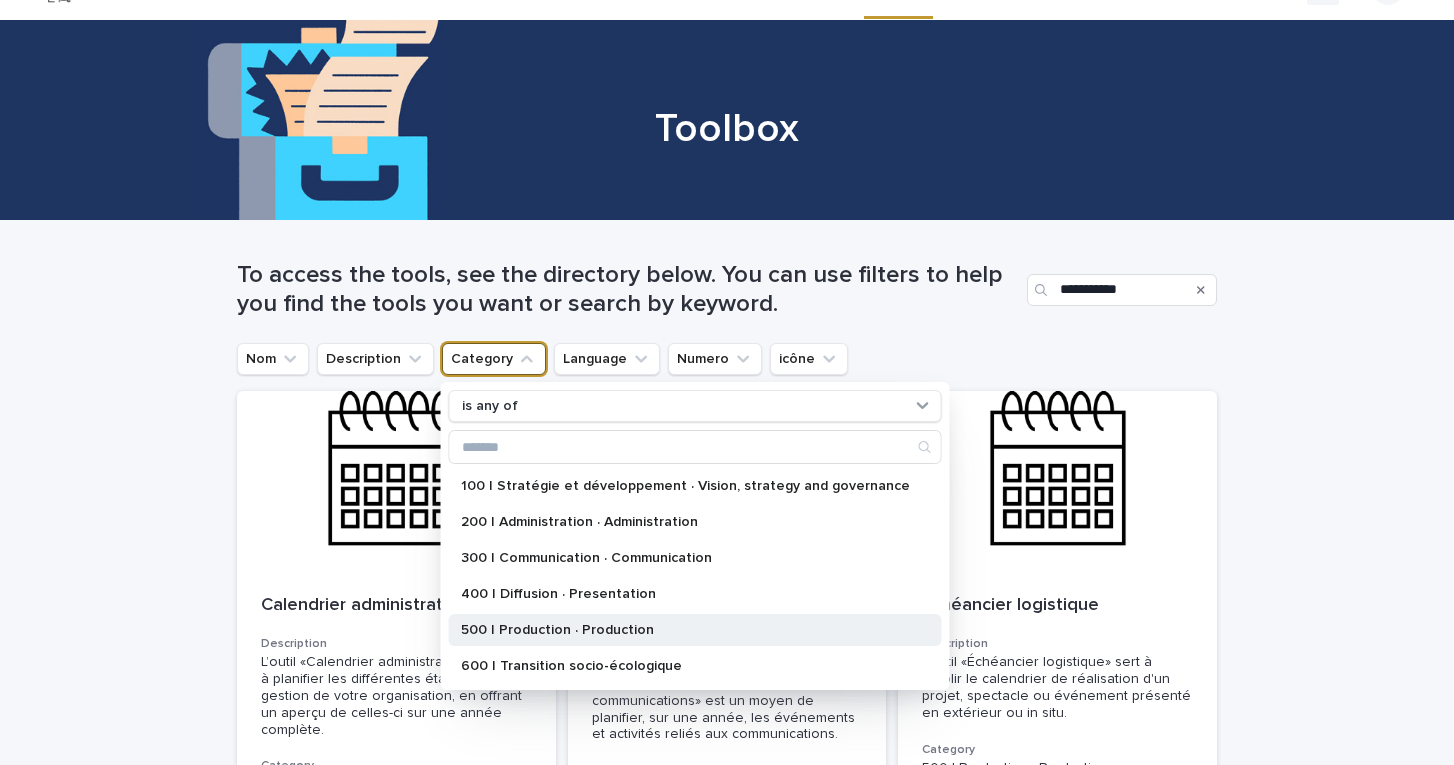 click on "500 | Production · Production" at bounding box center (695, 630) 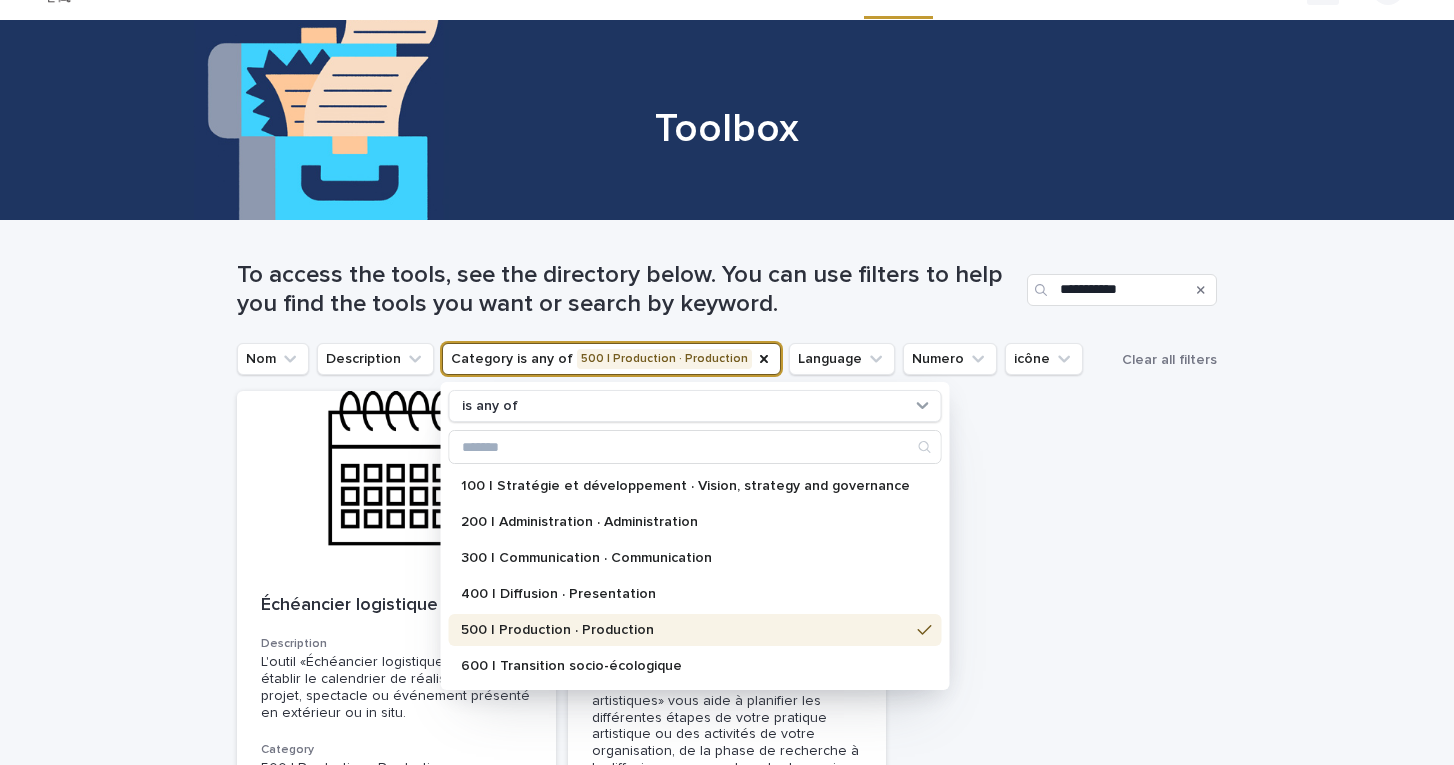 click on "Category is any of 500 | Production · Production" at bounding box center (611, 359) 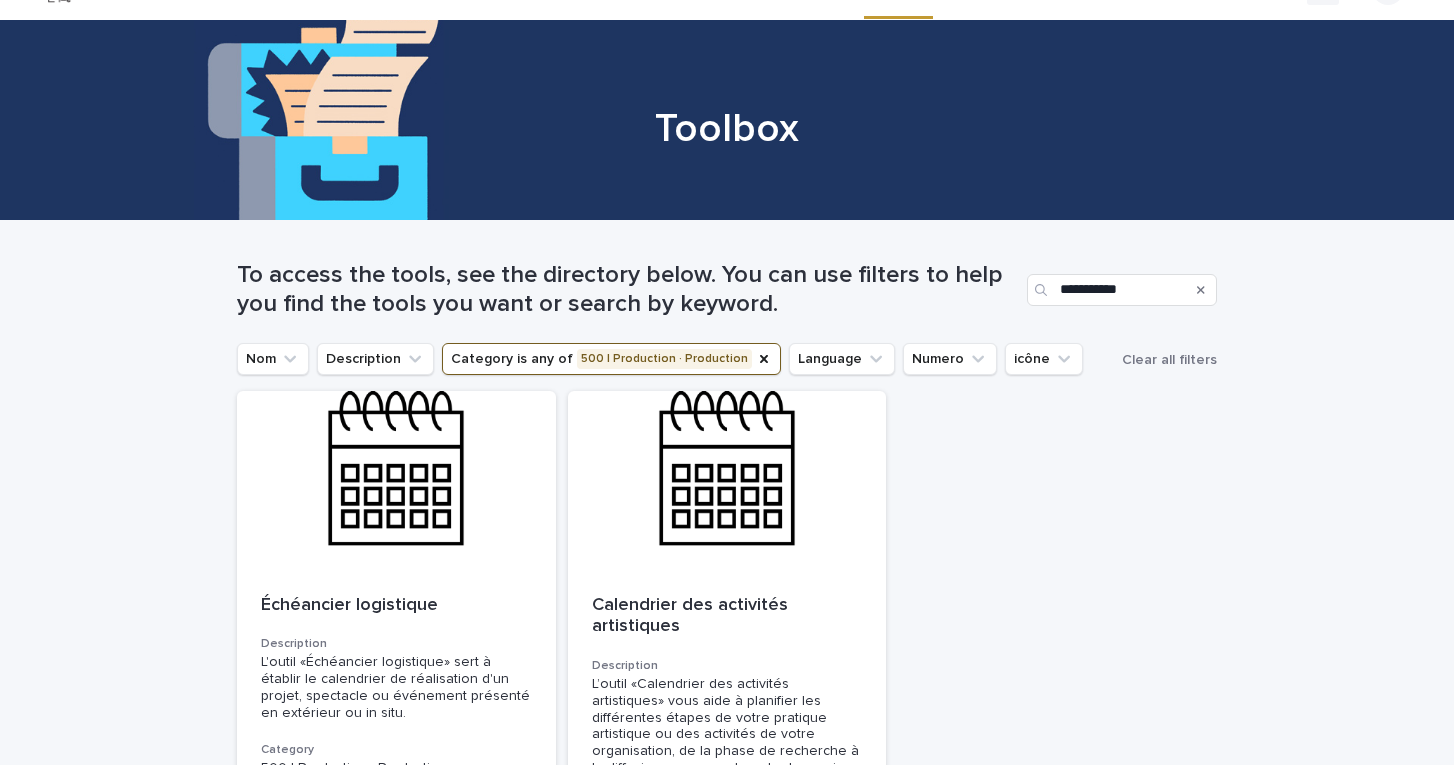 type 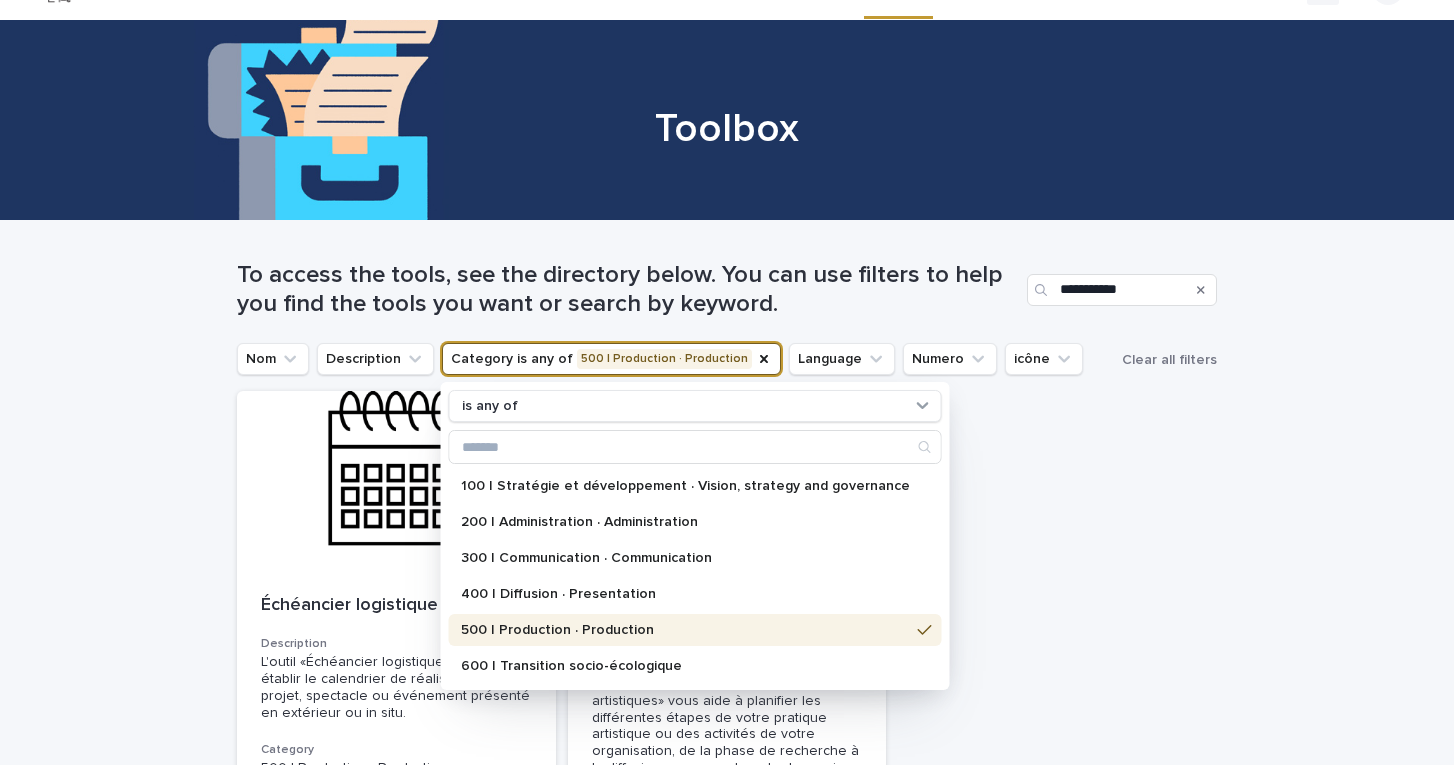 click on "Échéancier logistique Description L'outil «Échéancier logistique» sert à établir le calendrier de réalisation d'un projet, spectacle ou événement présenté en extérieur ou in situ.
Category 500 | Production · Production Language Français · French Numero 565 Calendrier des activités artistiques  Description L’outil «Calendrier des activités artistiques» vous aide à planifier les différentes étapes de votre pratique artistique ou des activités de votre organisation, de la phase de recherche à la diffusion, en passant par tout ce qui se trouve entre les deux.
Category 500 | Production · Production Language Français · French Numero 521" at bounding box center (727, 687) 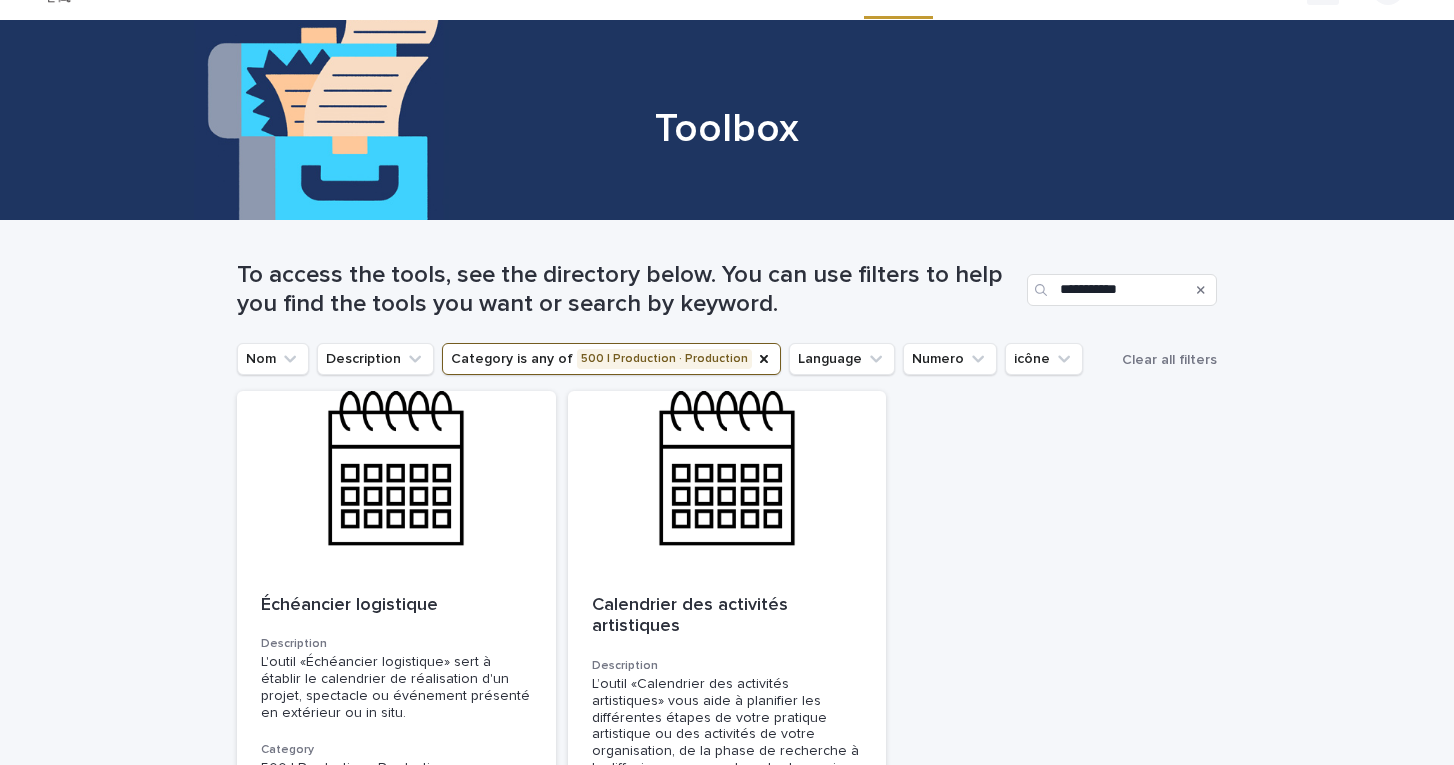 click 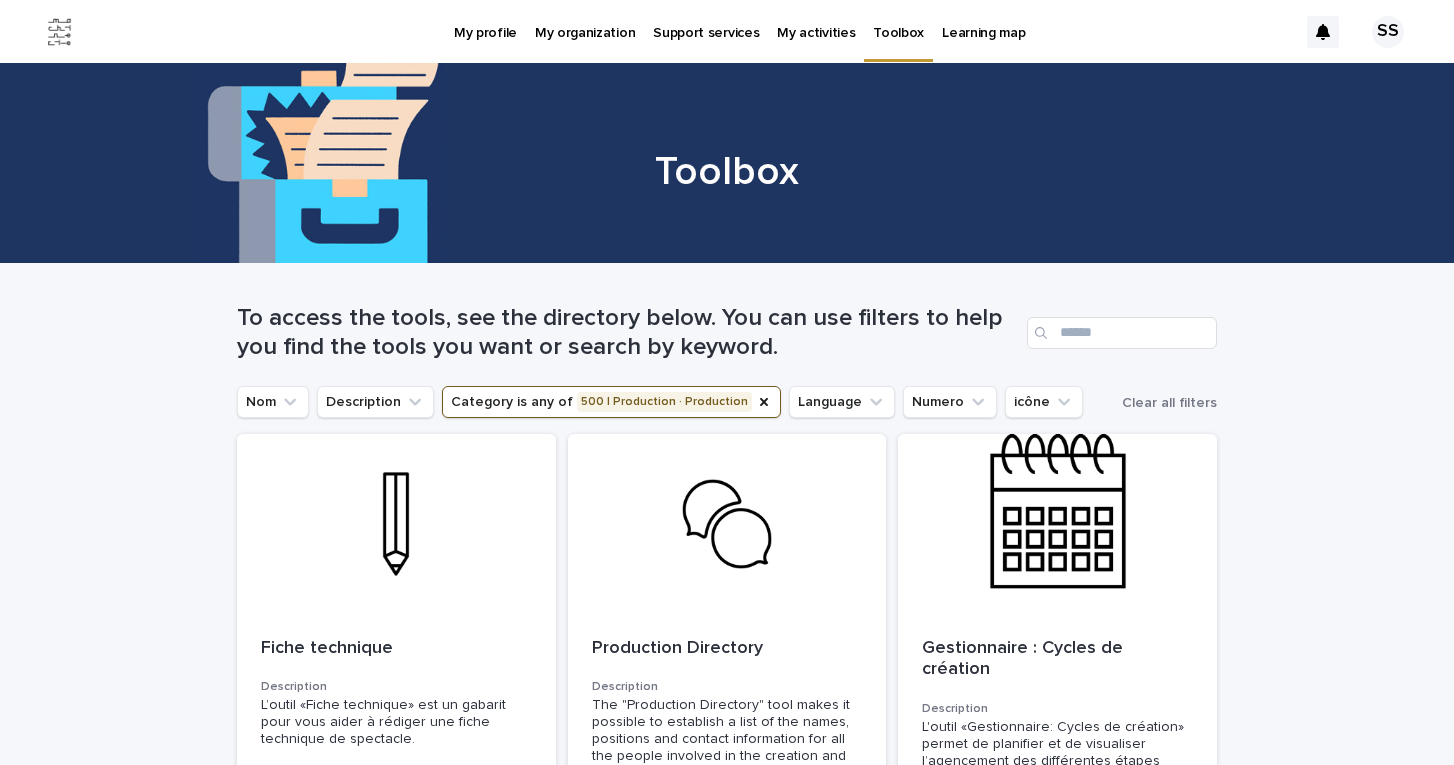 scroll, scrollTop: 0, scrollLeft: 0, axis: both 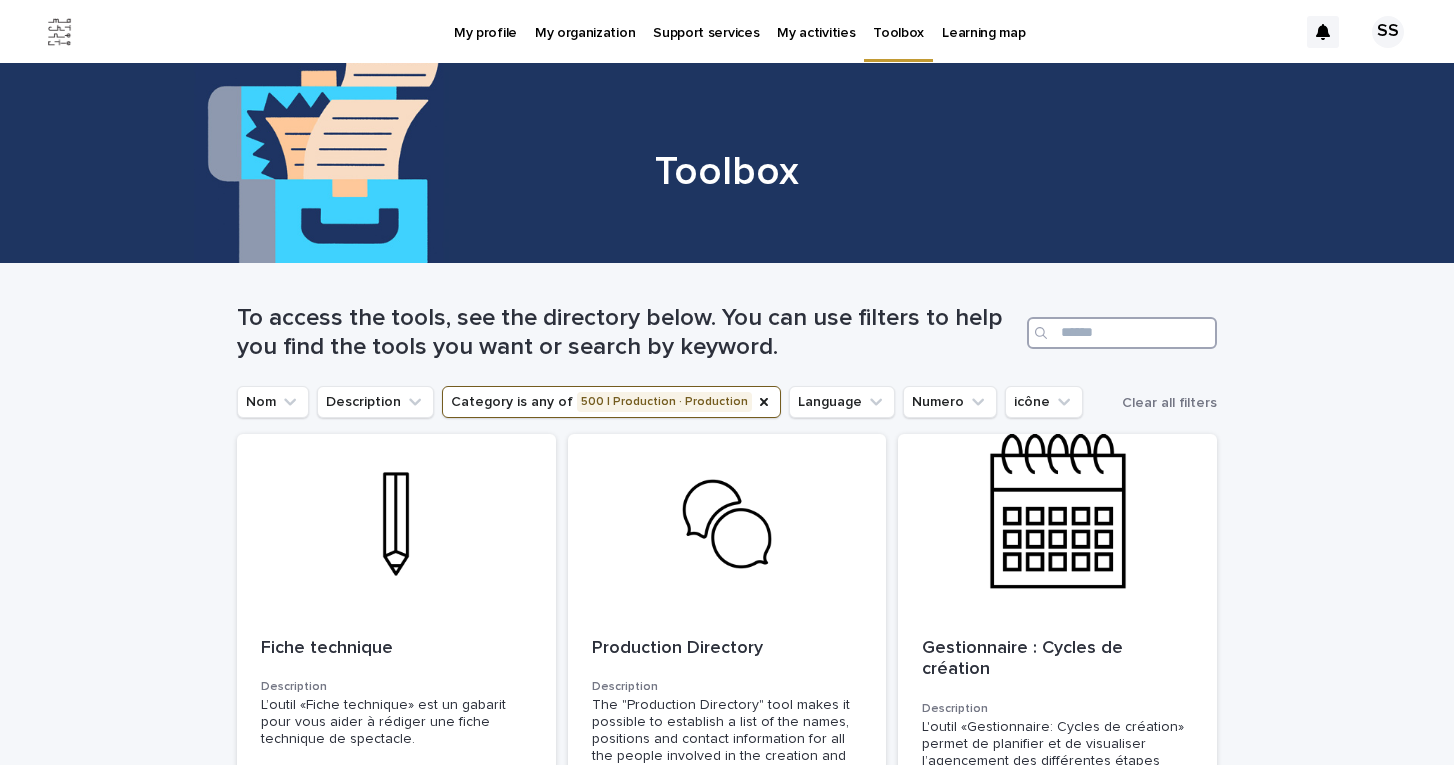 click at bounding box center (1122, 333) 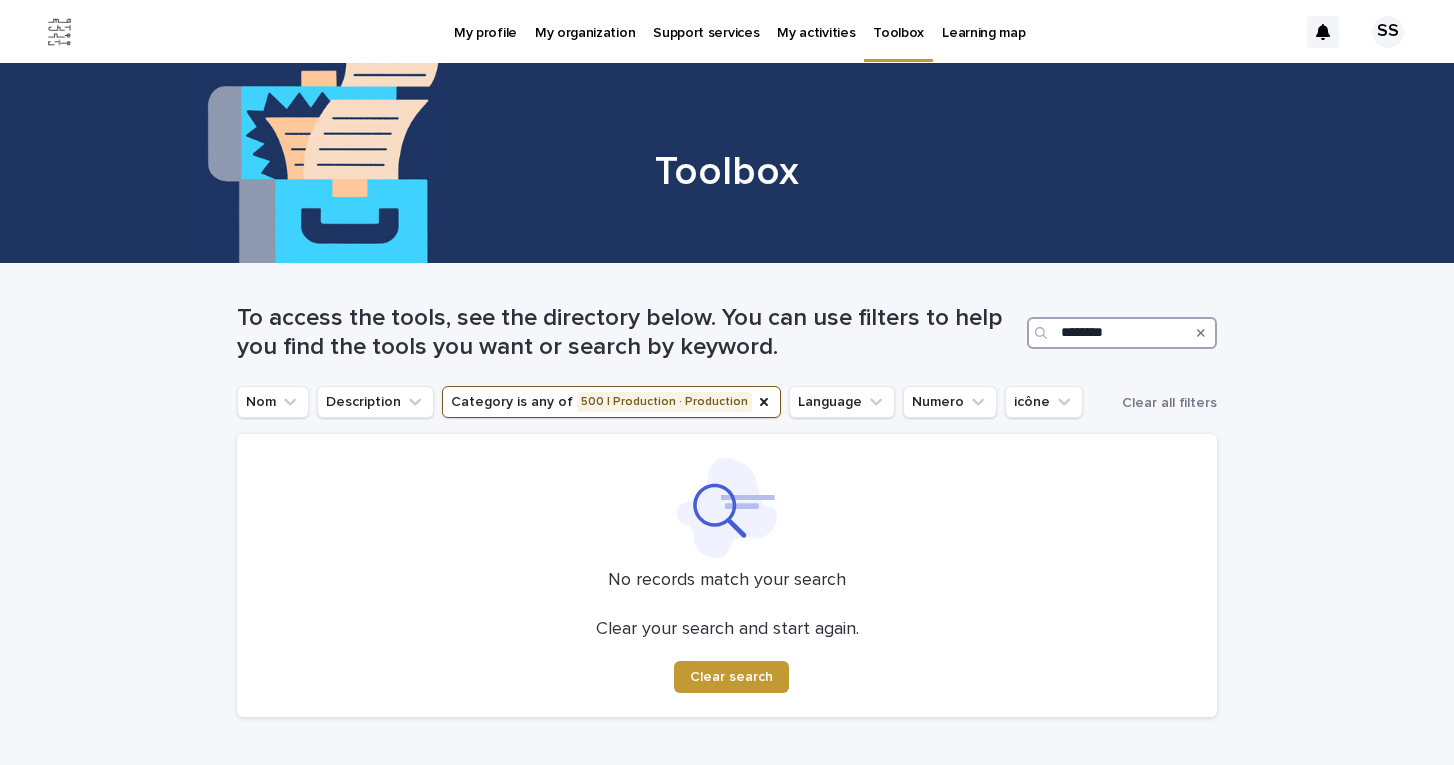 type on "********" 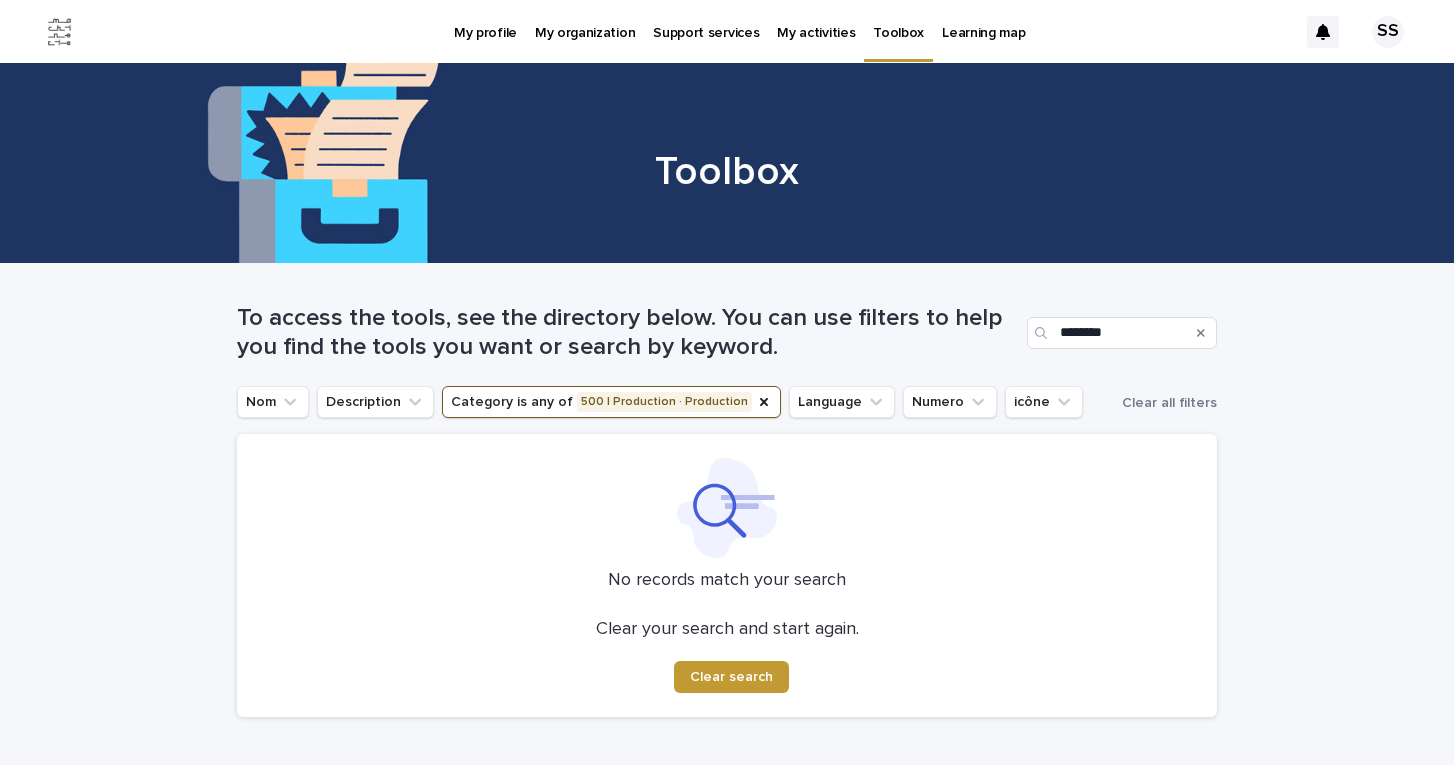 click 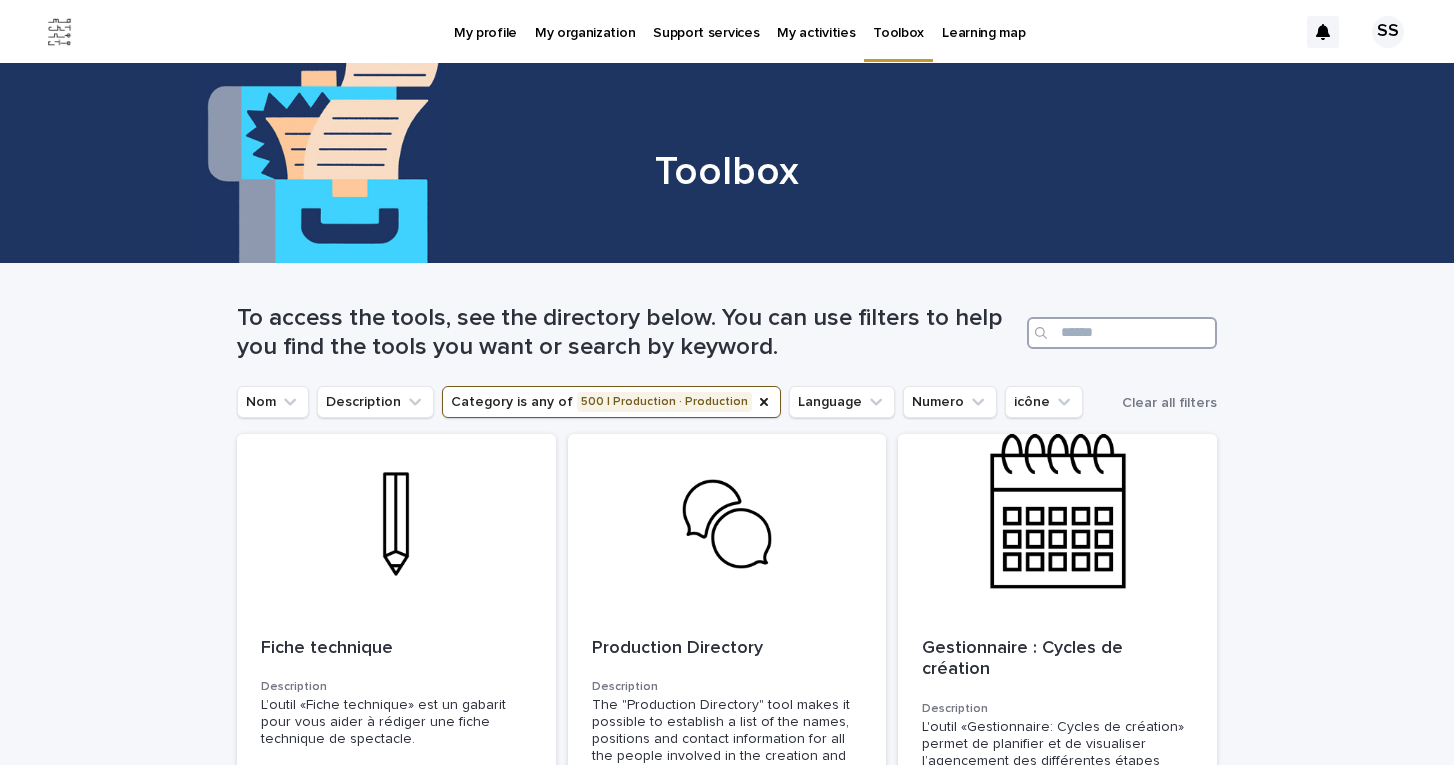click at bounding box center (1122, 333) 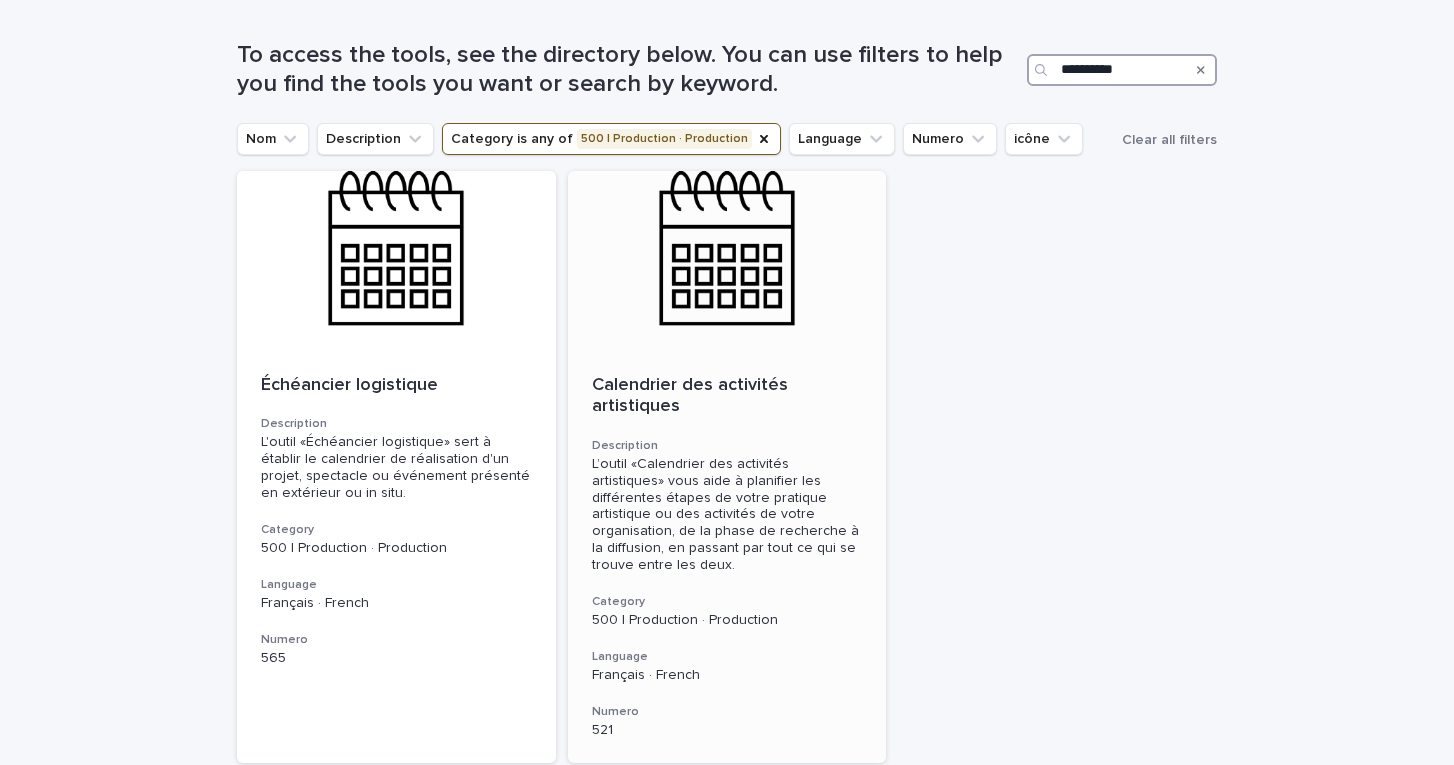 scroll, scrollTop: 273, scrollLeft: 0, axis: vertical 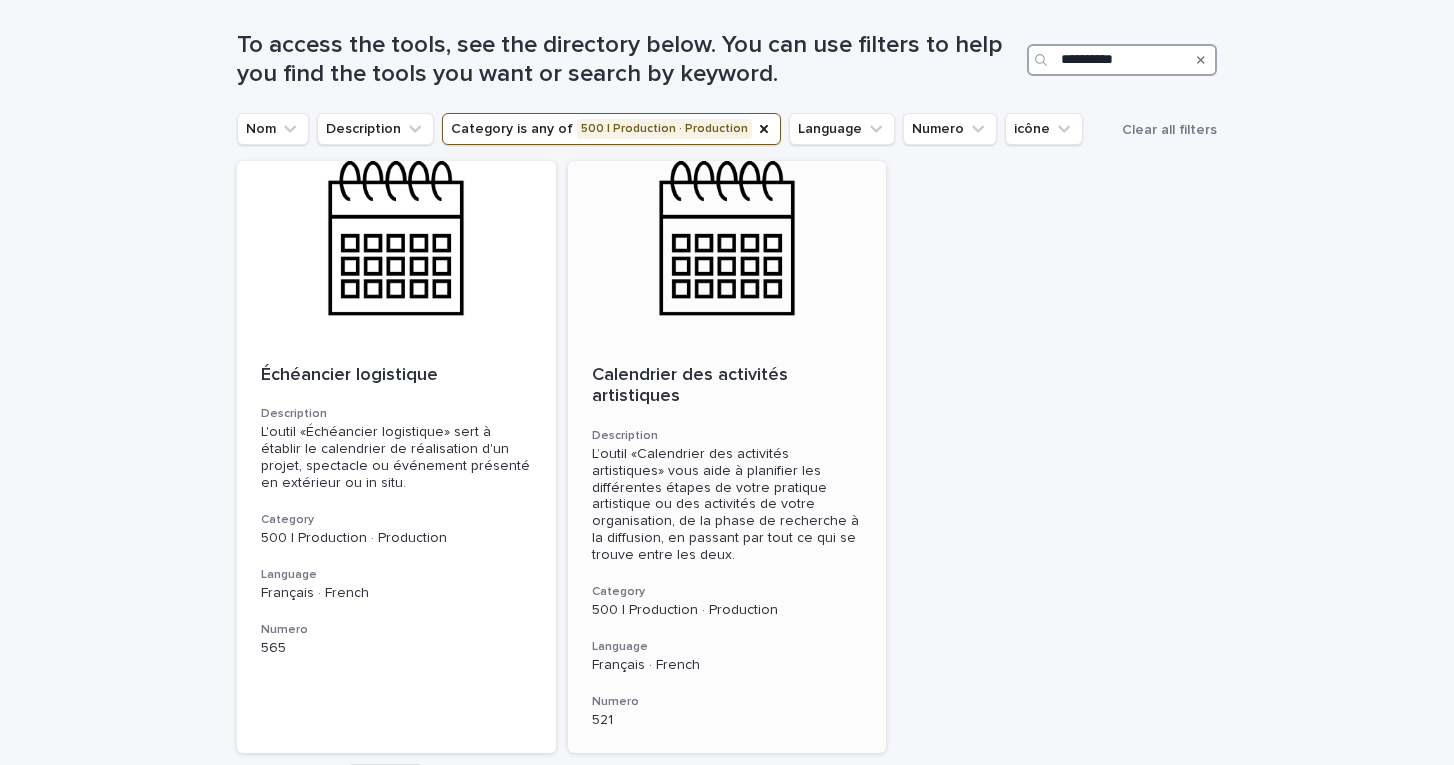 type on "**********" 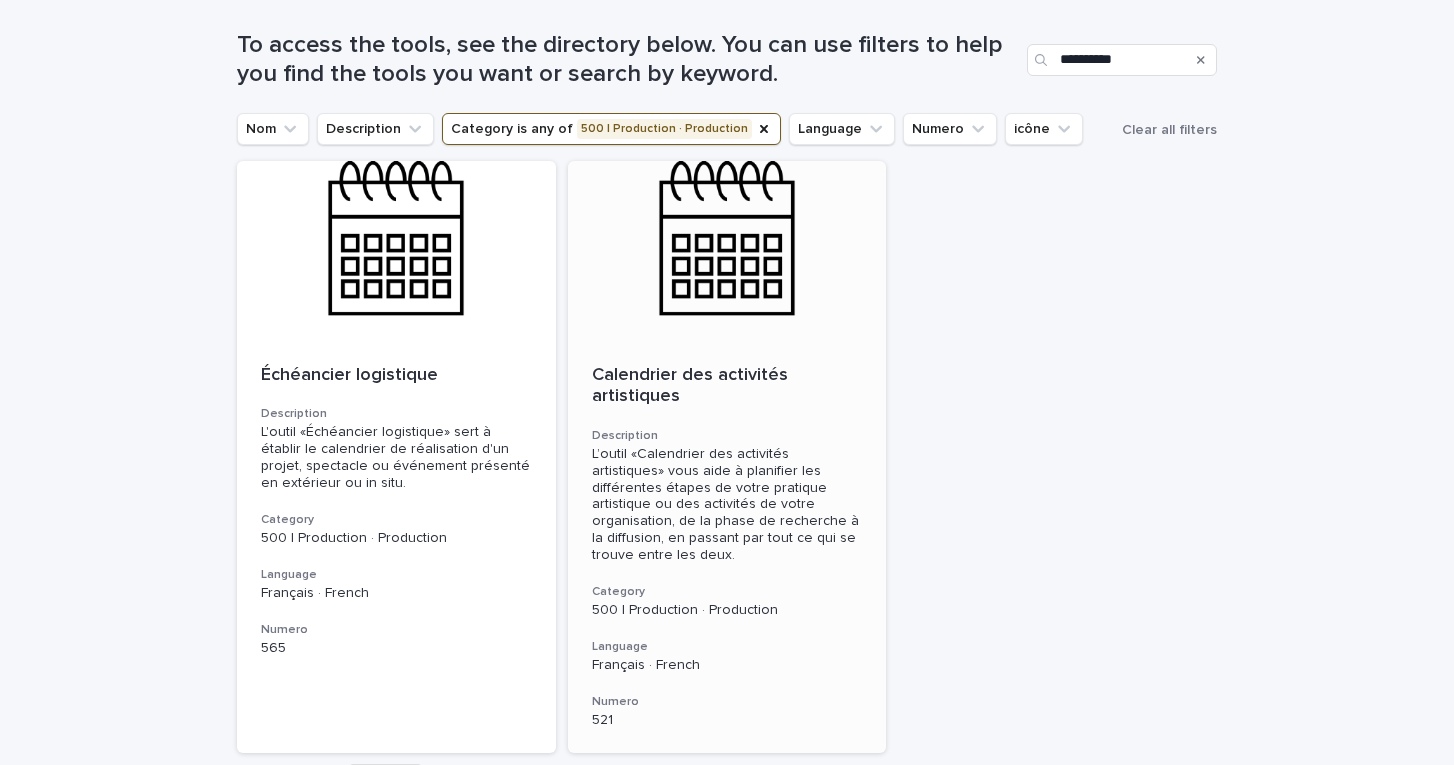click on "Calendrier des activités artistiques" at bounding box center [727, 386] 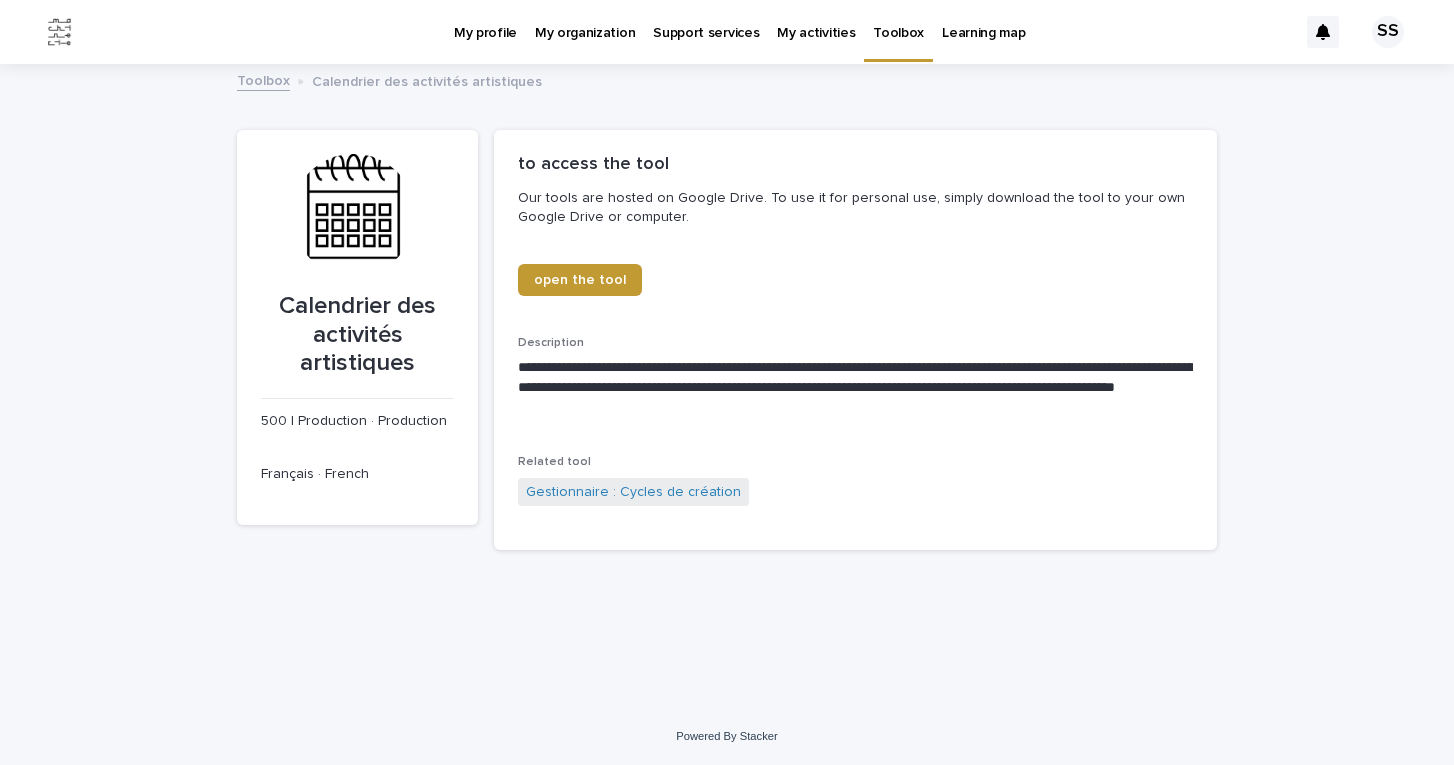 scroll, scrollTop: 0, scrollLeft: 0, axis: both 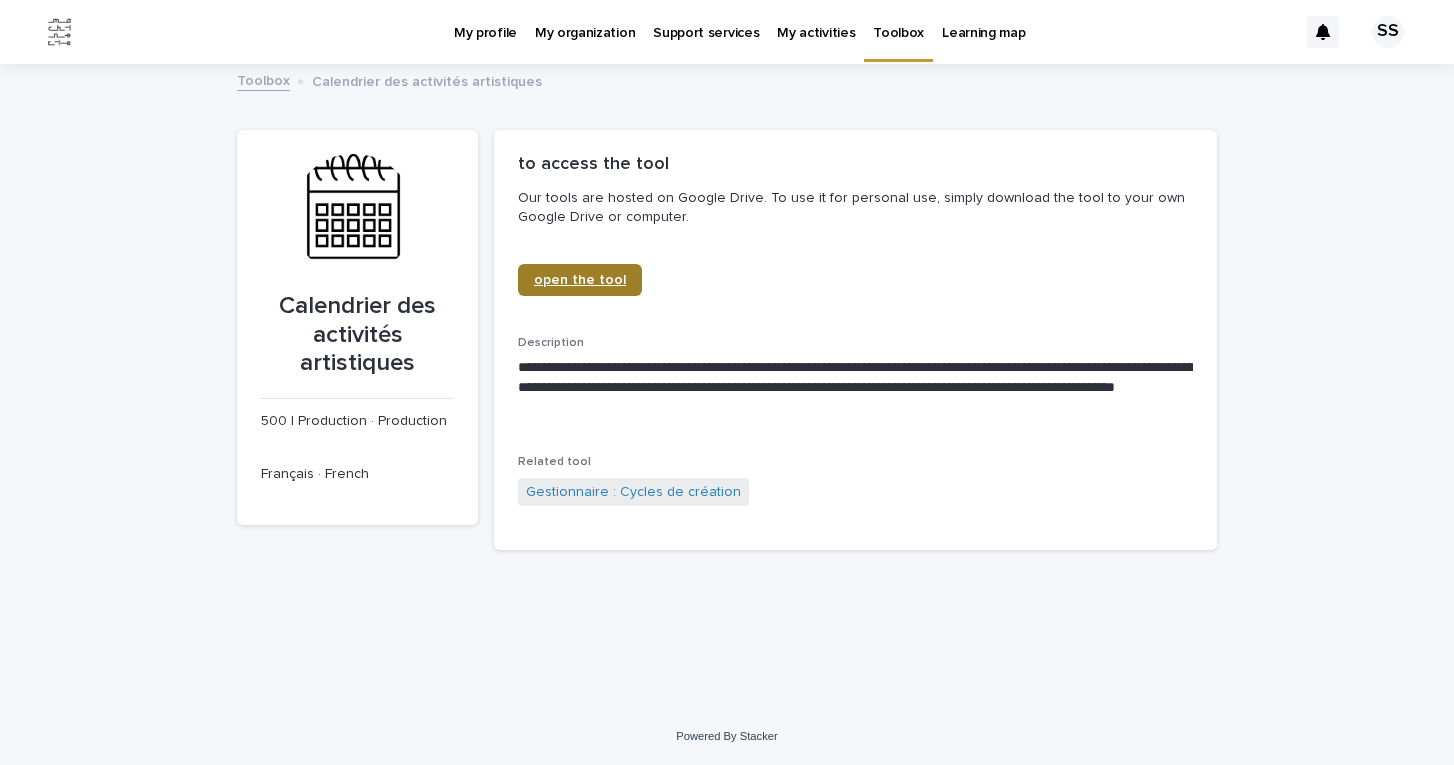 click on "open the tool" at bounding box center [580, 280] 